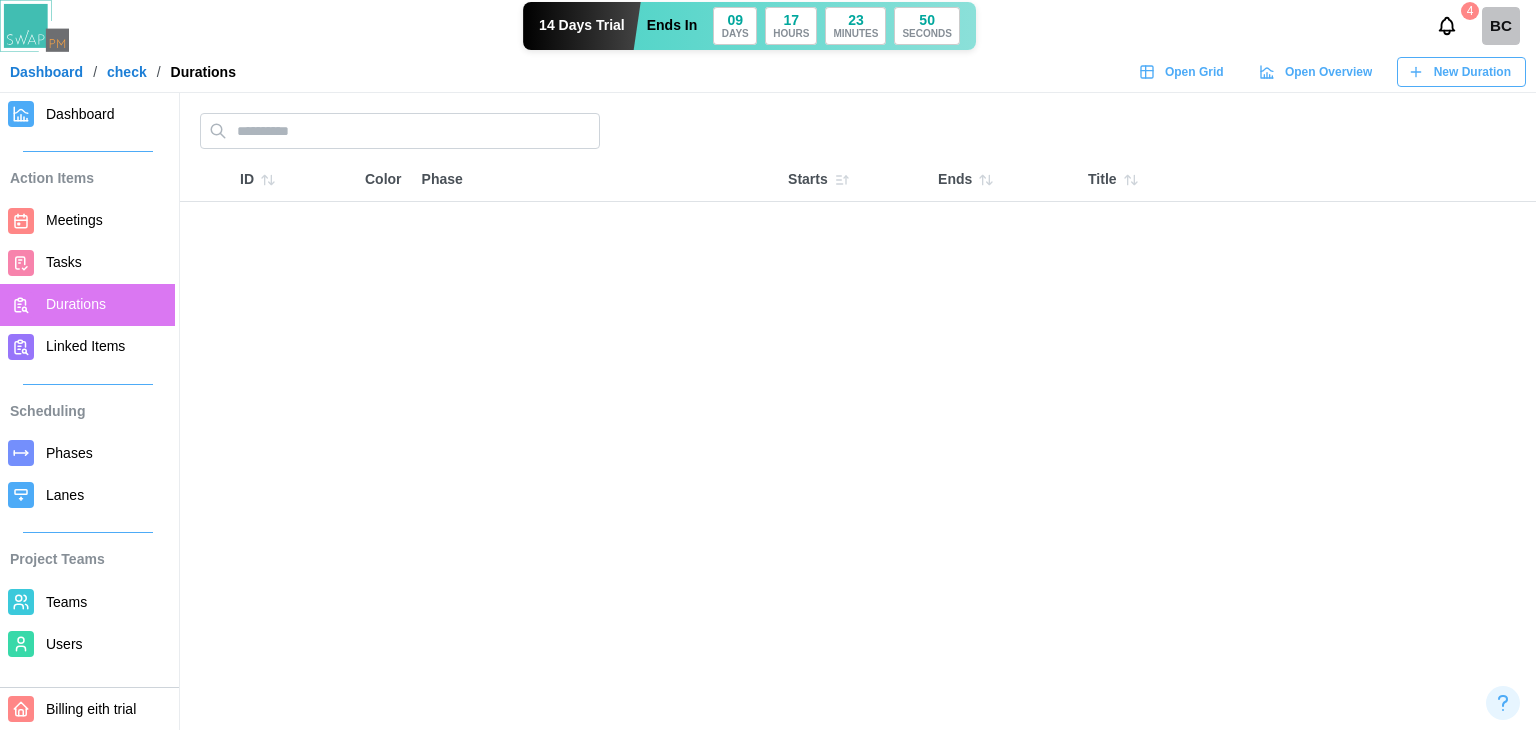 scroll, scrollTop: 0, scrollLeft: 0, axis: both 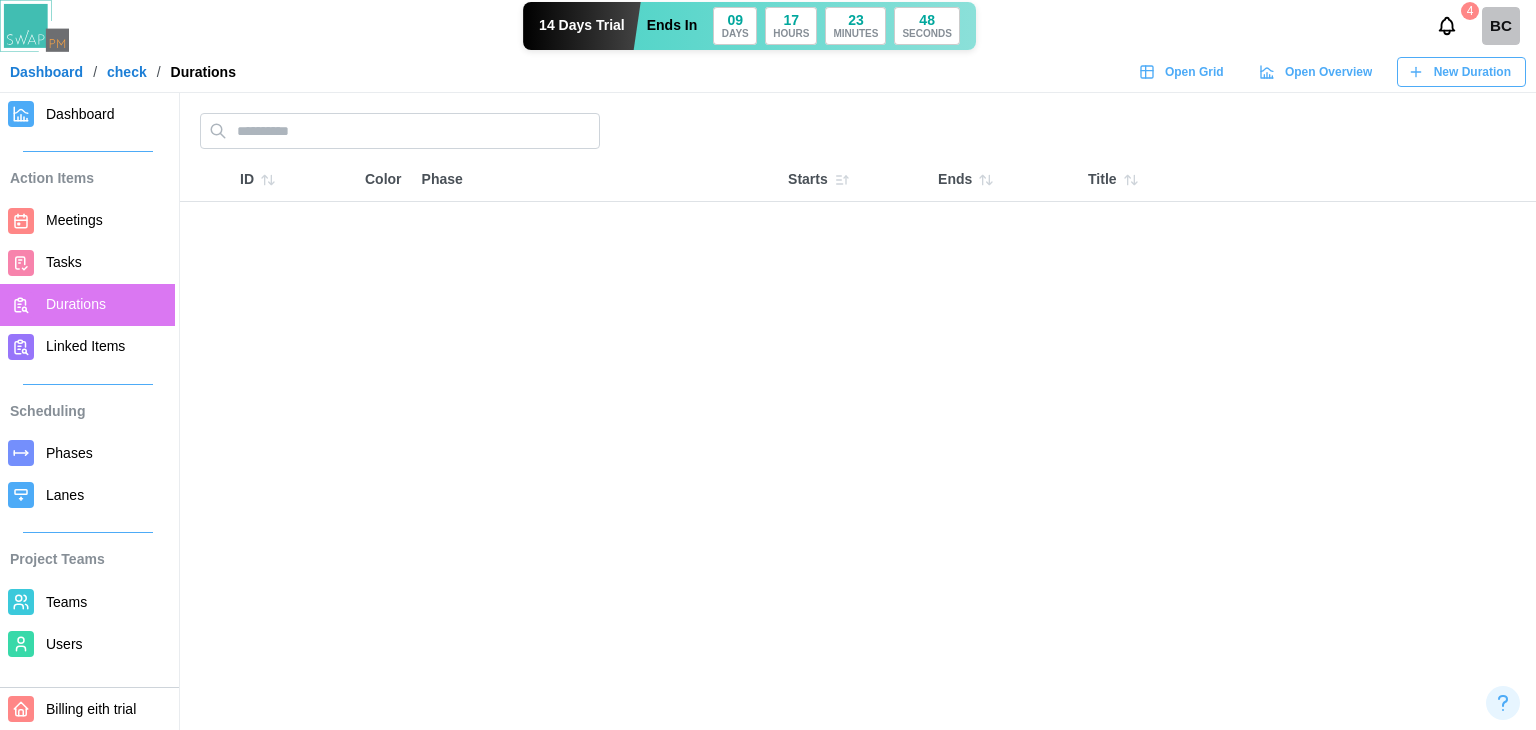 click on "Open Grid" at bounding box center [1181, 72] 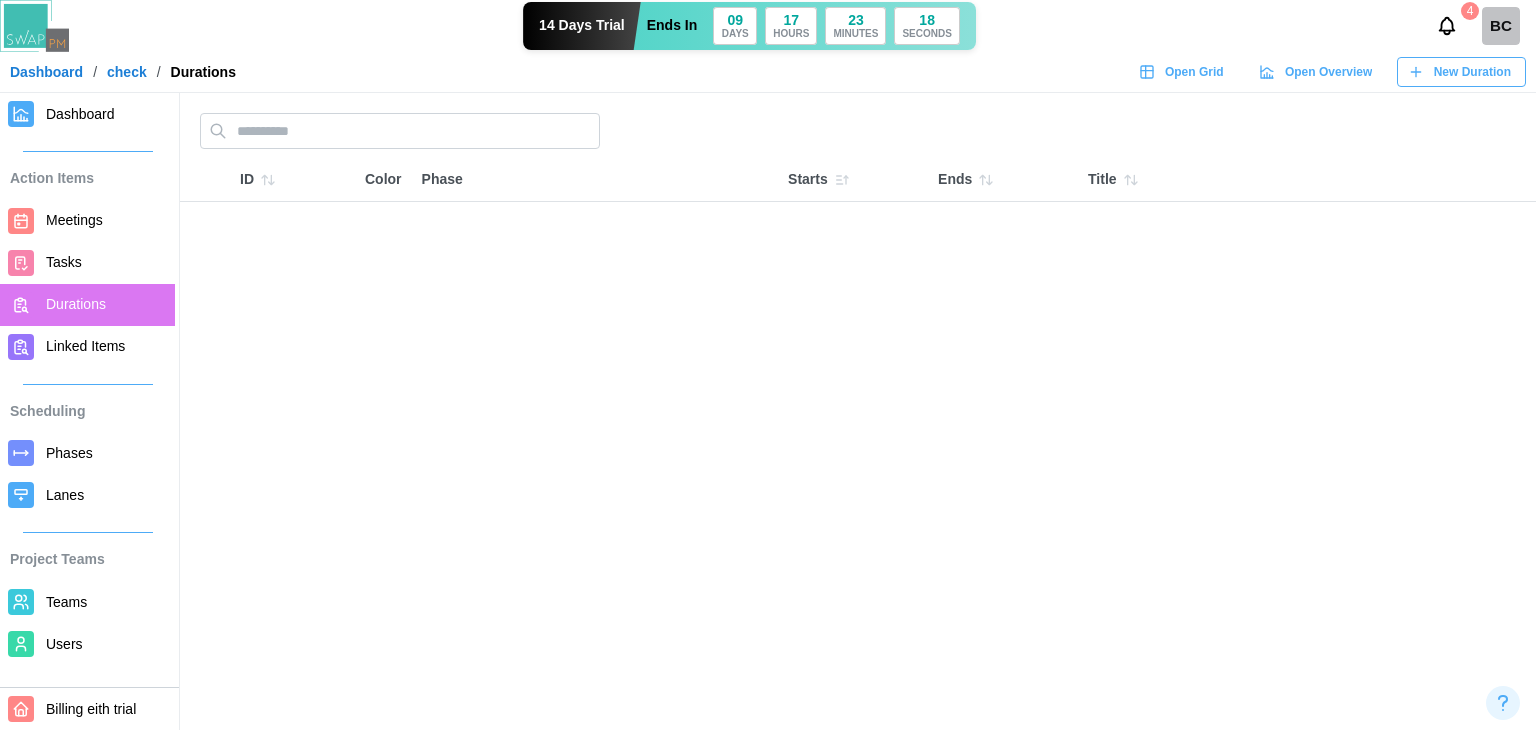 click on "BC" at bounding box center (1501, 26) 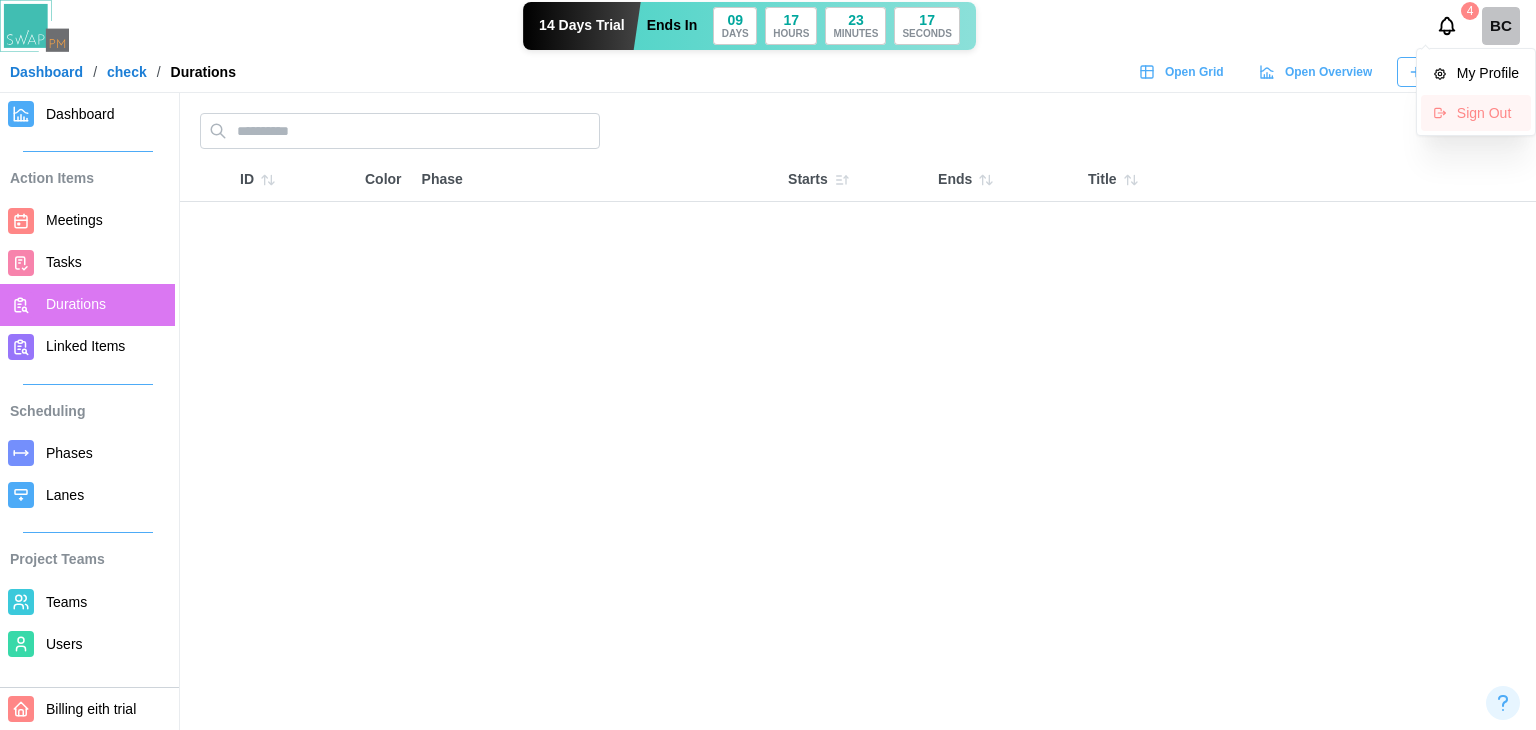 click on "Sign Out" at bounding box center (1488, 113) 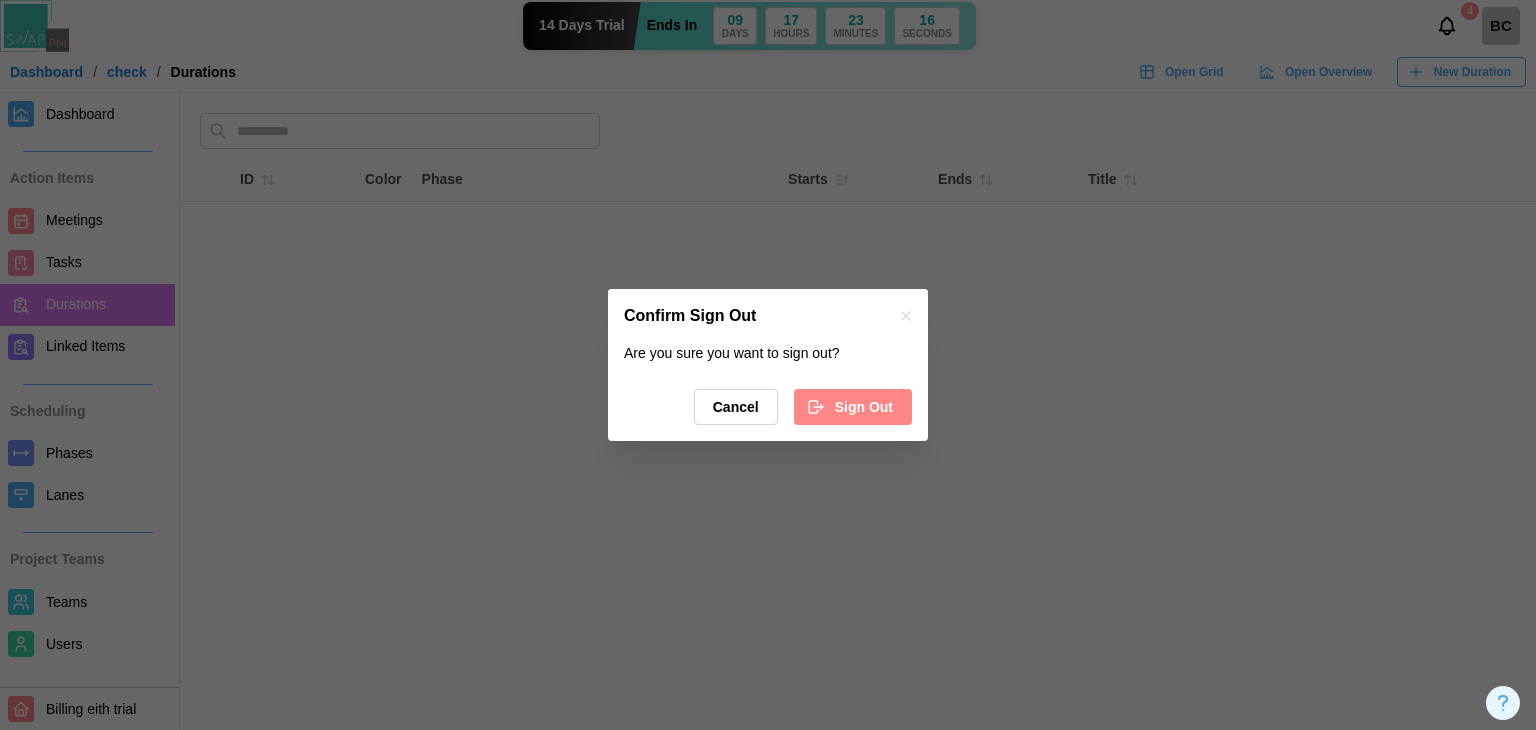 click on "Sign Out" at bounding box center (864, 407) 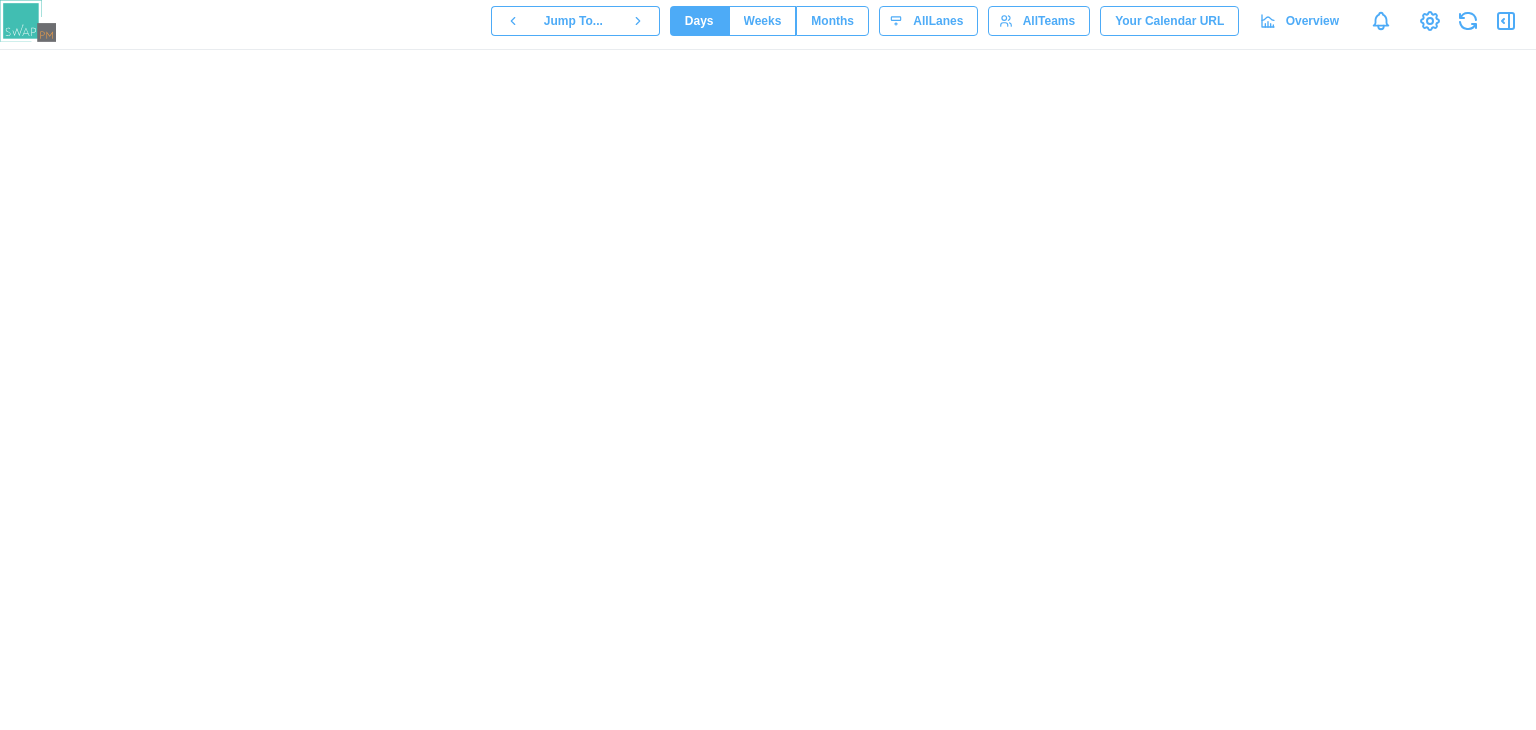 scroll, scrollTop: 0, scrollLeft: 0, axis: both 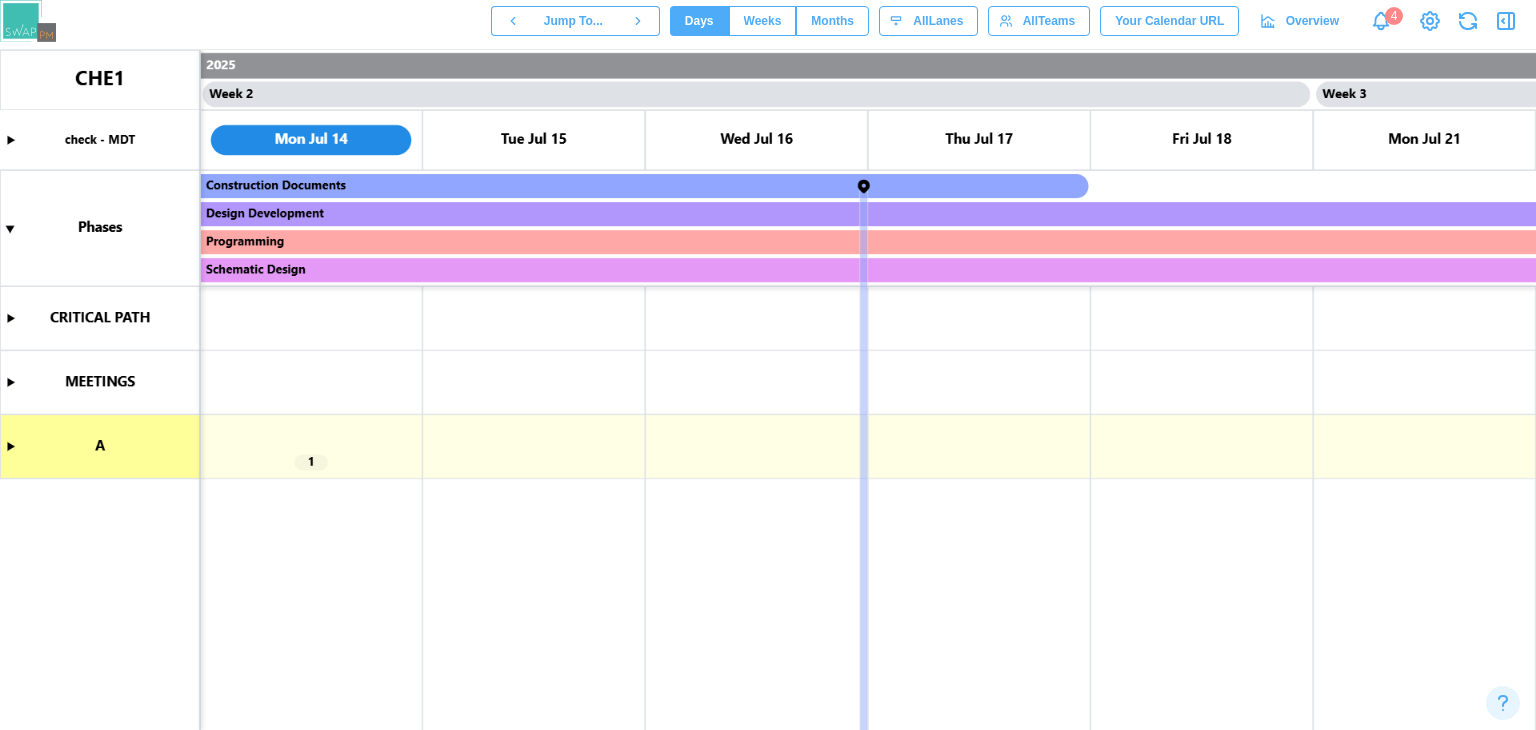 click at bounding box center (768, 390) 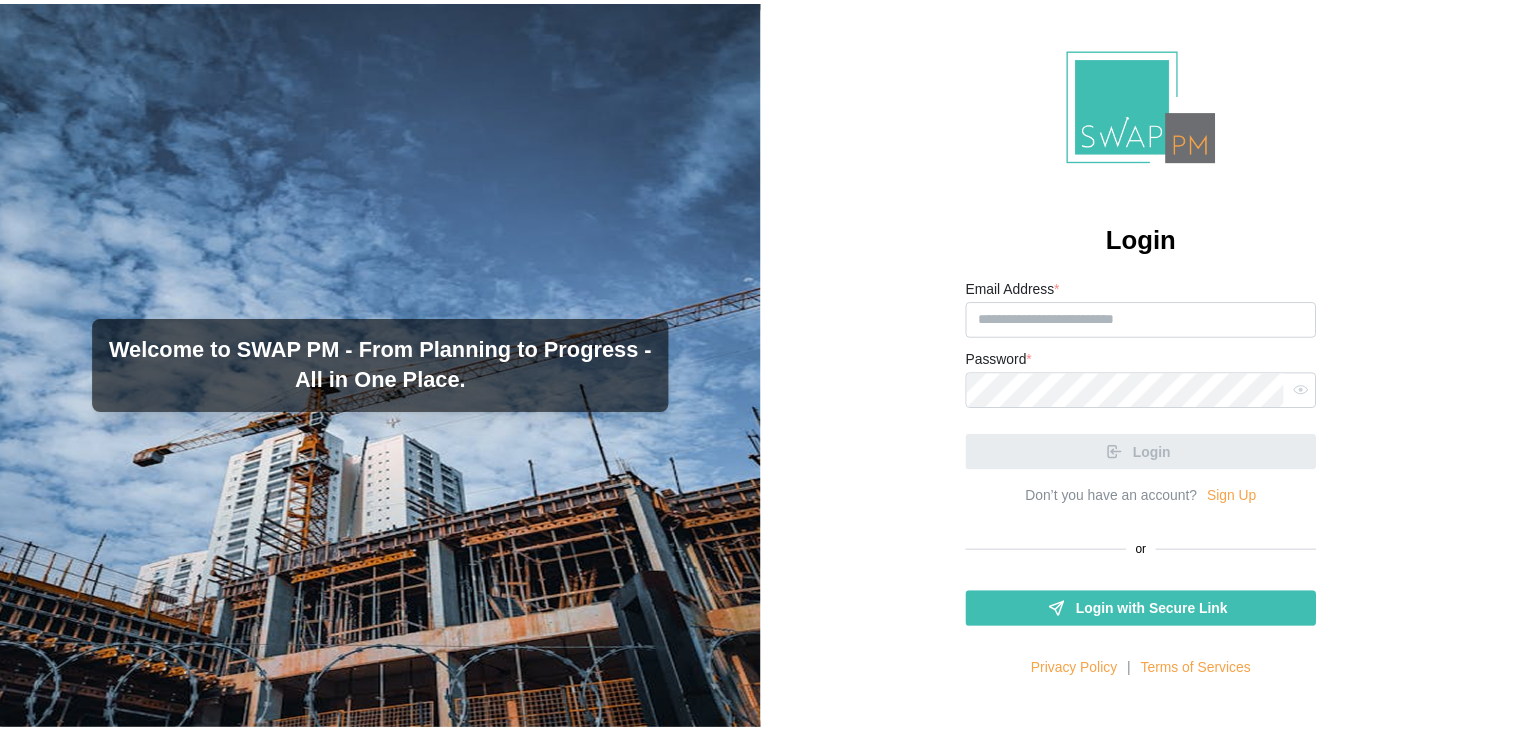 scroll, scrollTop: 0, scrollLeft: 0, axis: both 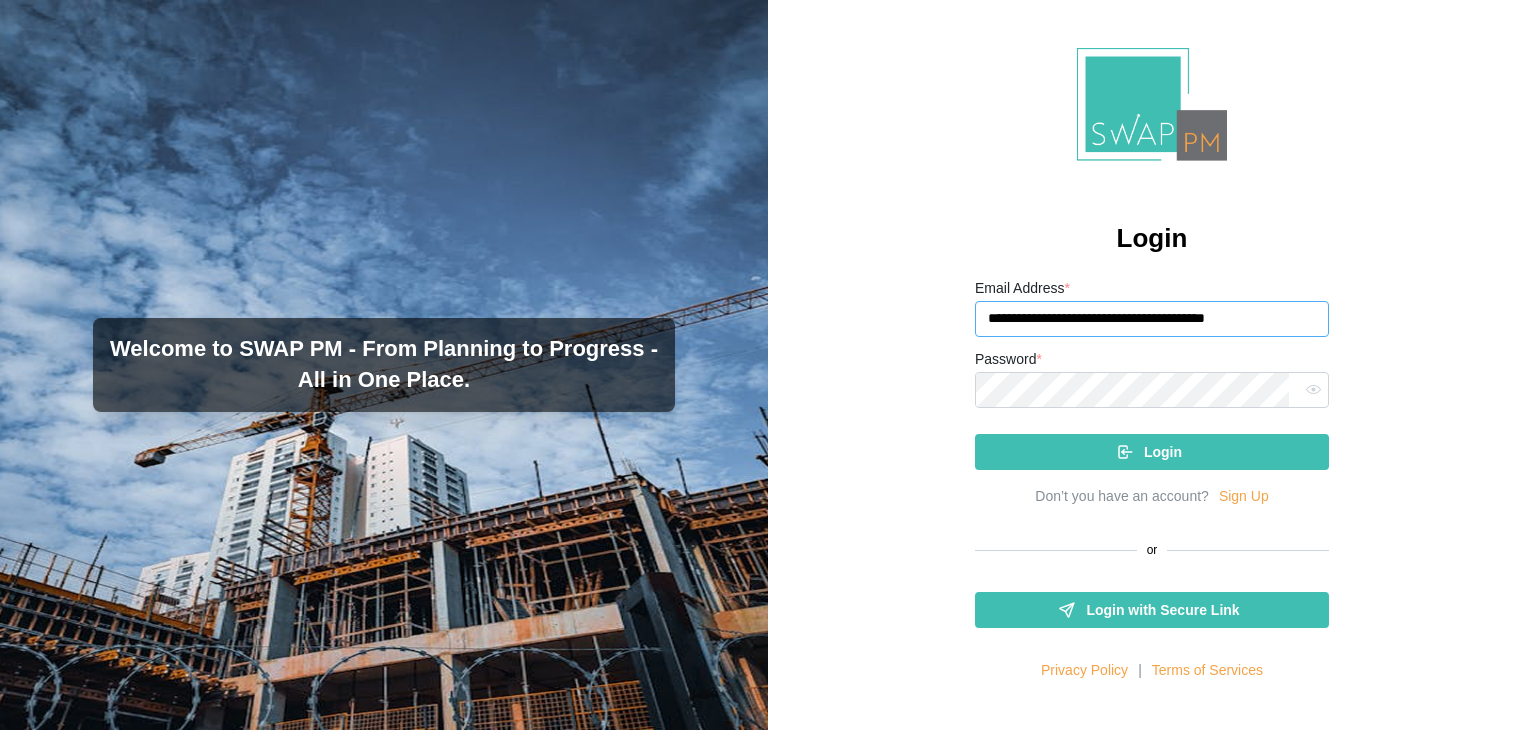 click on "**********" at bounding box center (1152, 319) 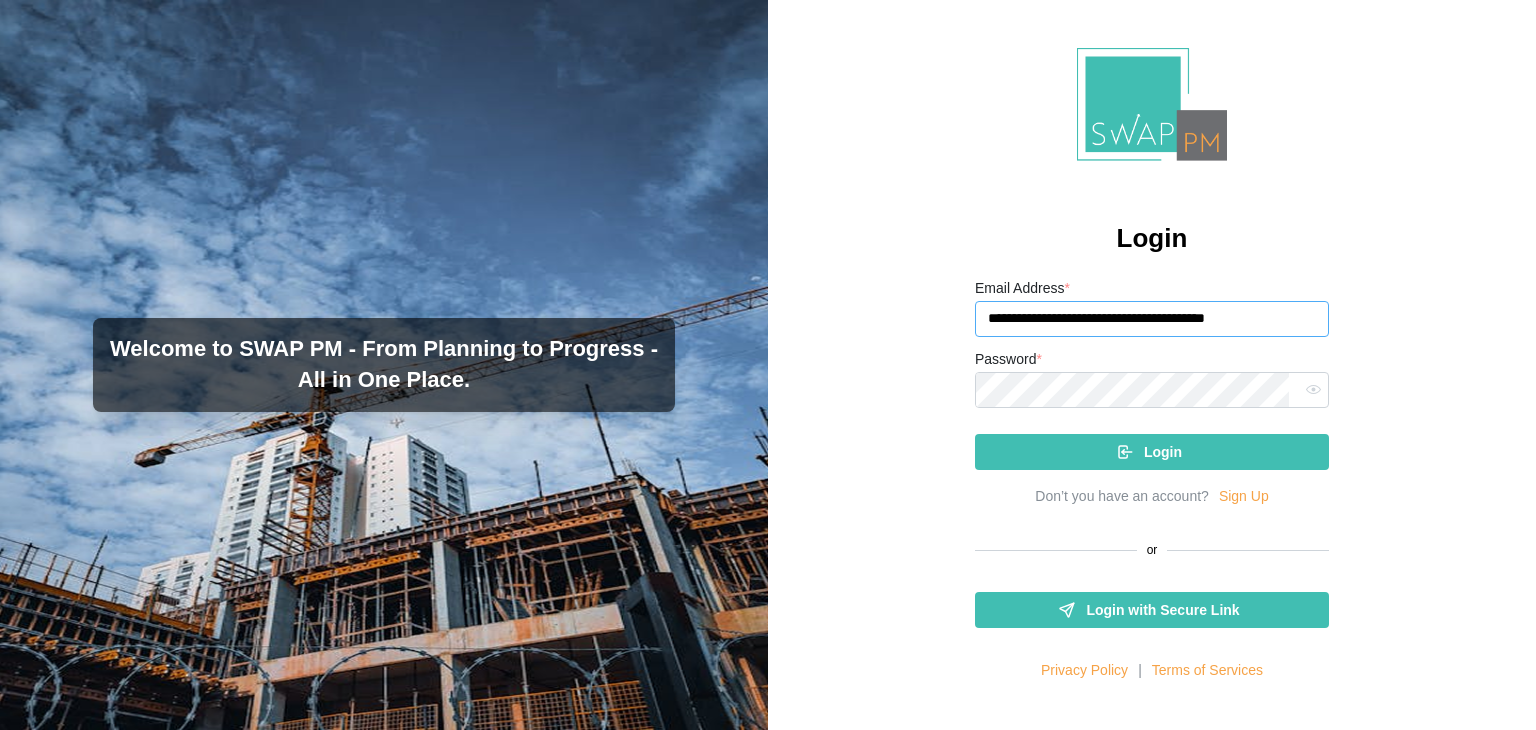 type on "**********" 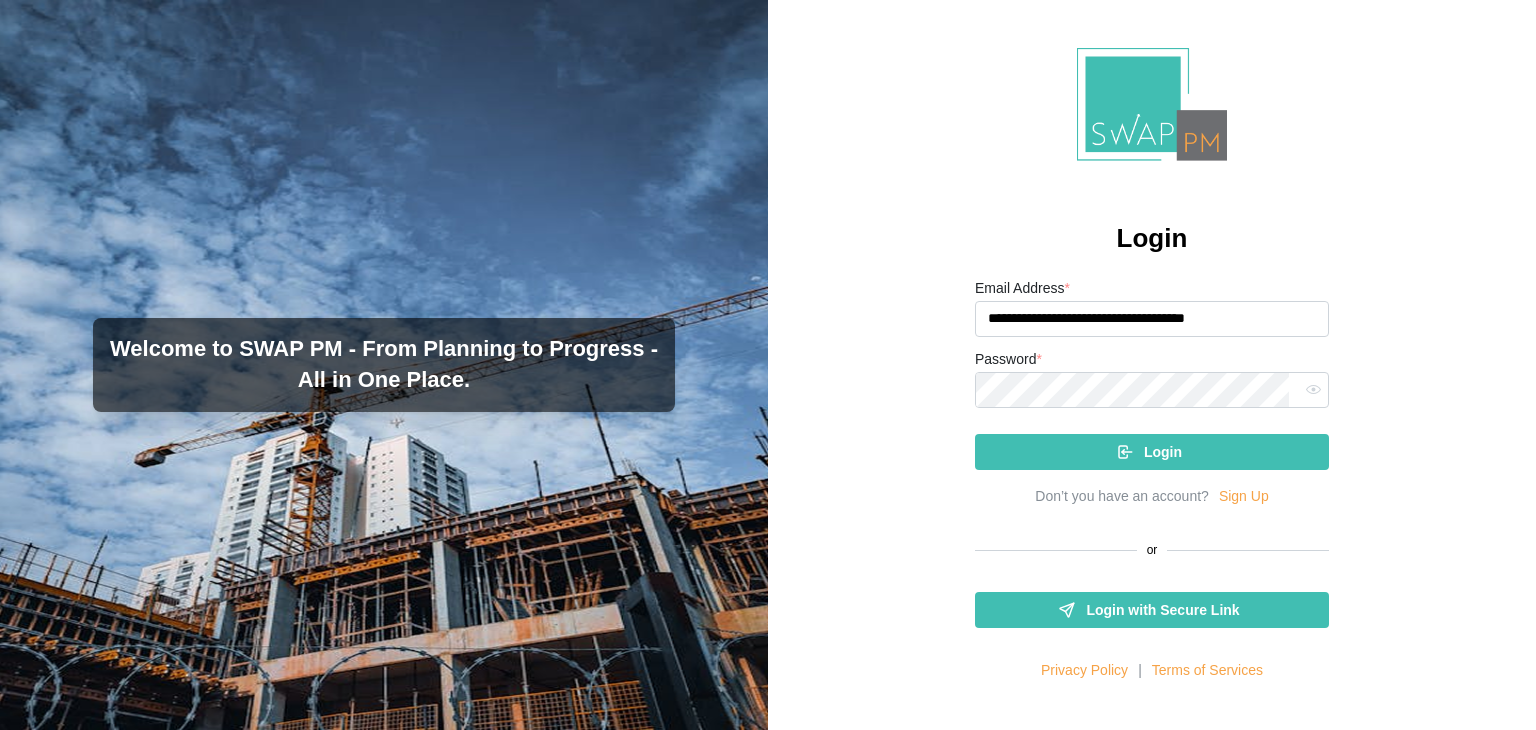 click on "Login" at bounding box center [1152, 444] 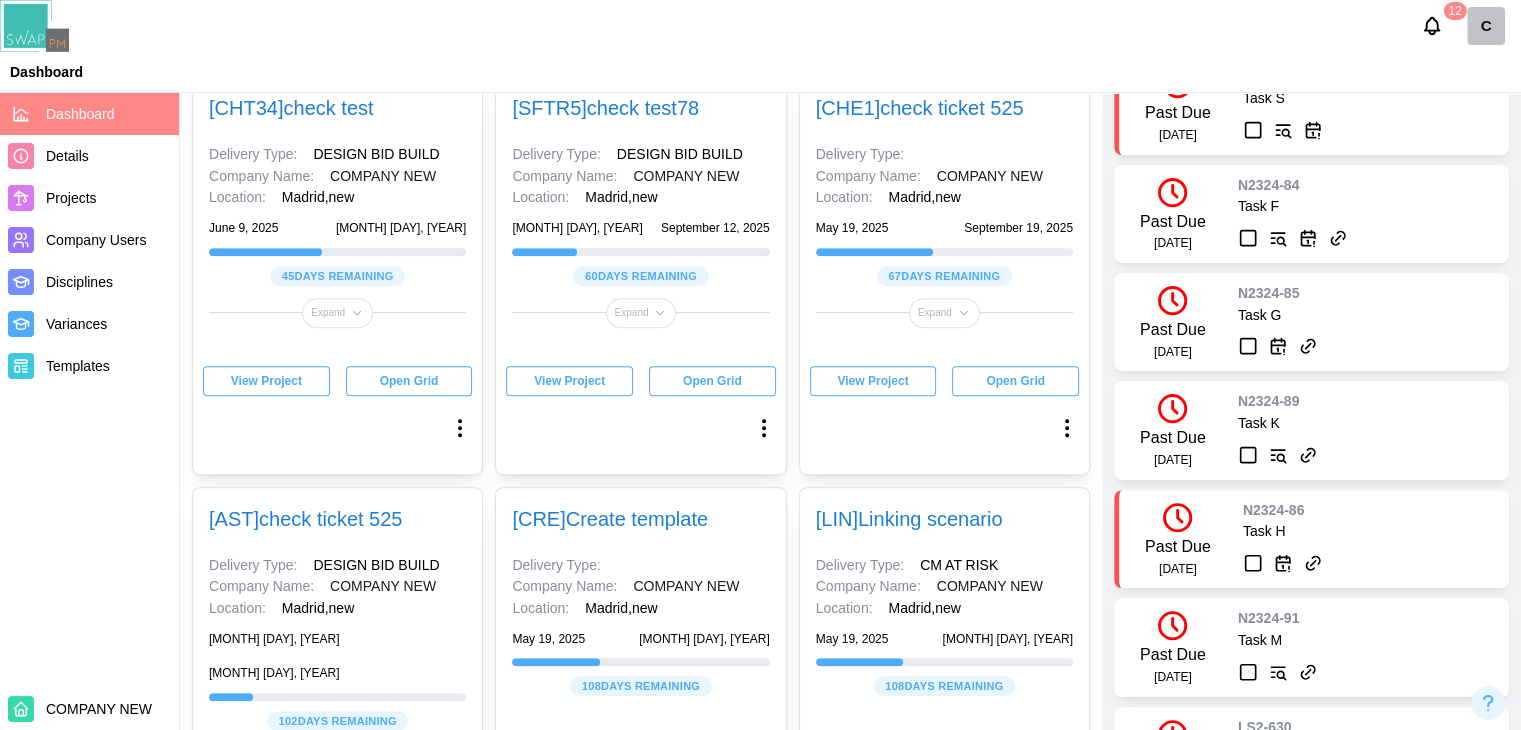 scroll, scrollTop: 1100, scrollLeft: 0, axis: vertical 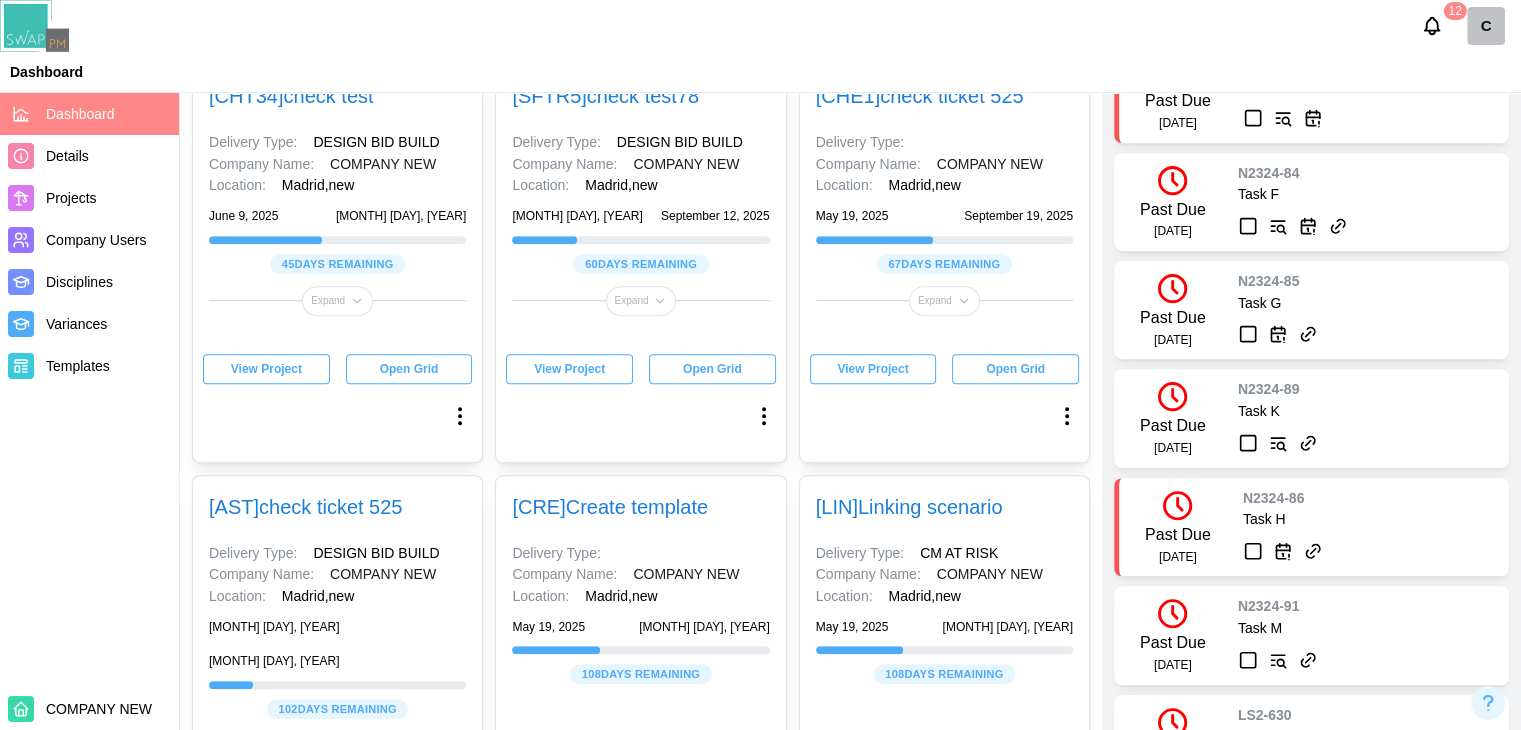 click on "Projects" at bounding box center [89, 198] 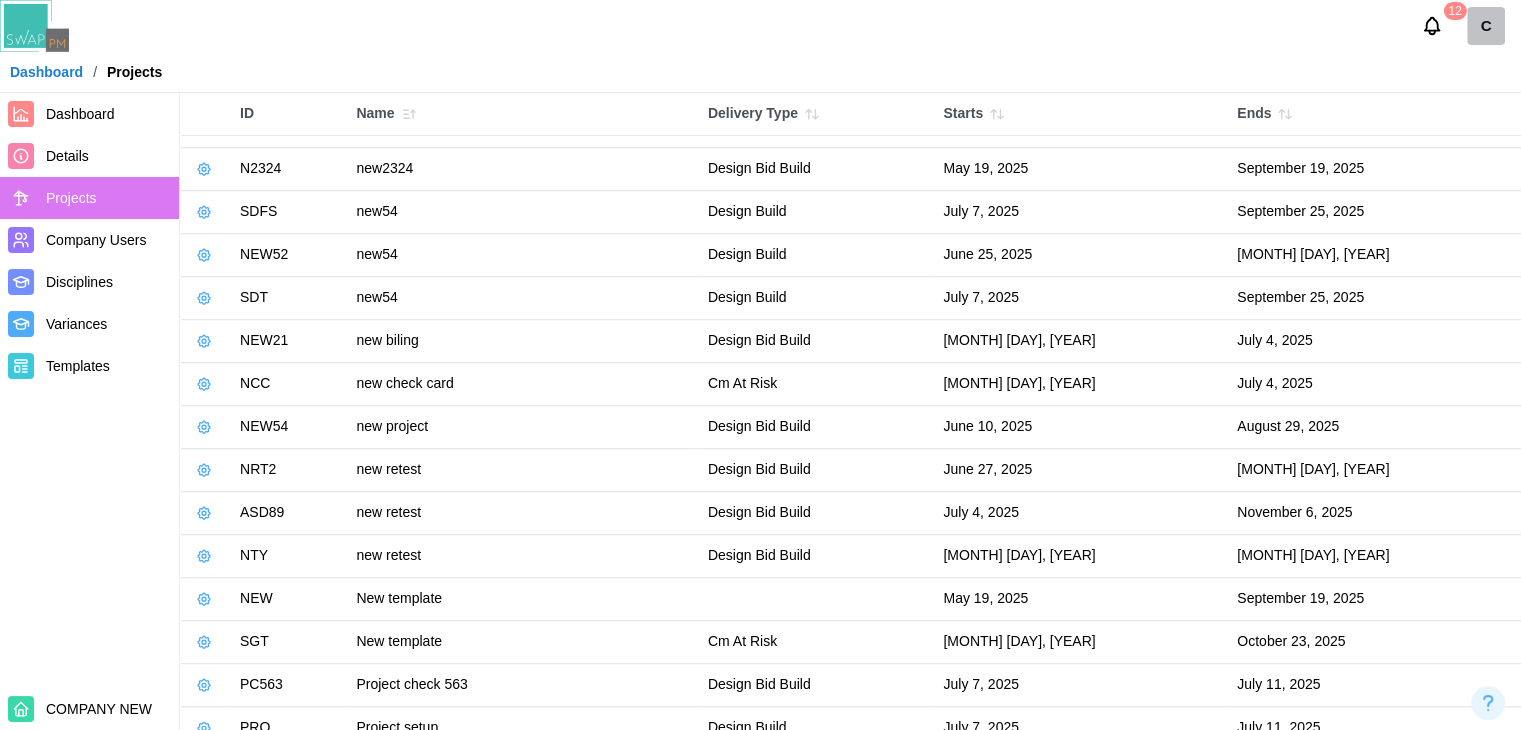 scroll, scrollTop: 1506, scrollLeft: 0, axis: vertical 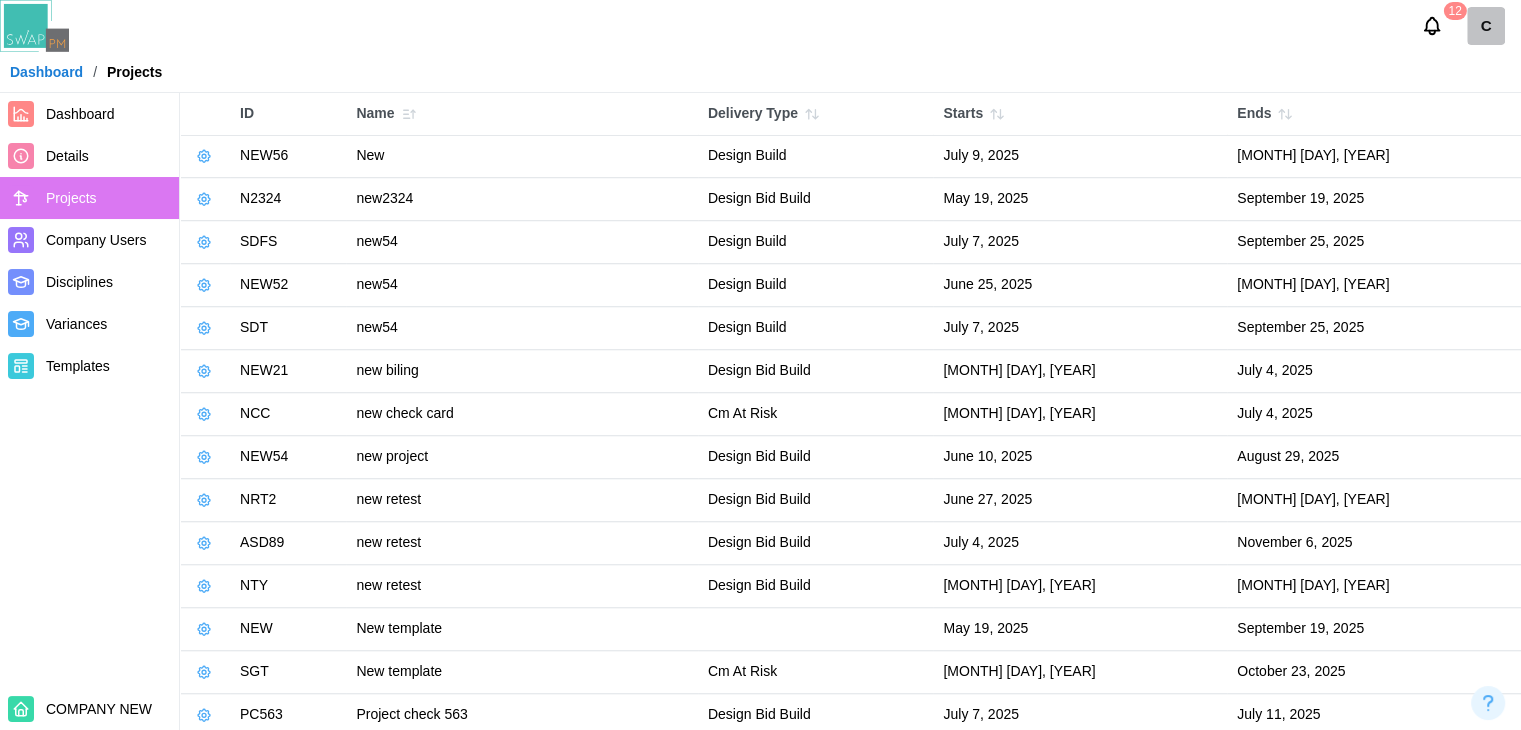 click 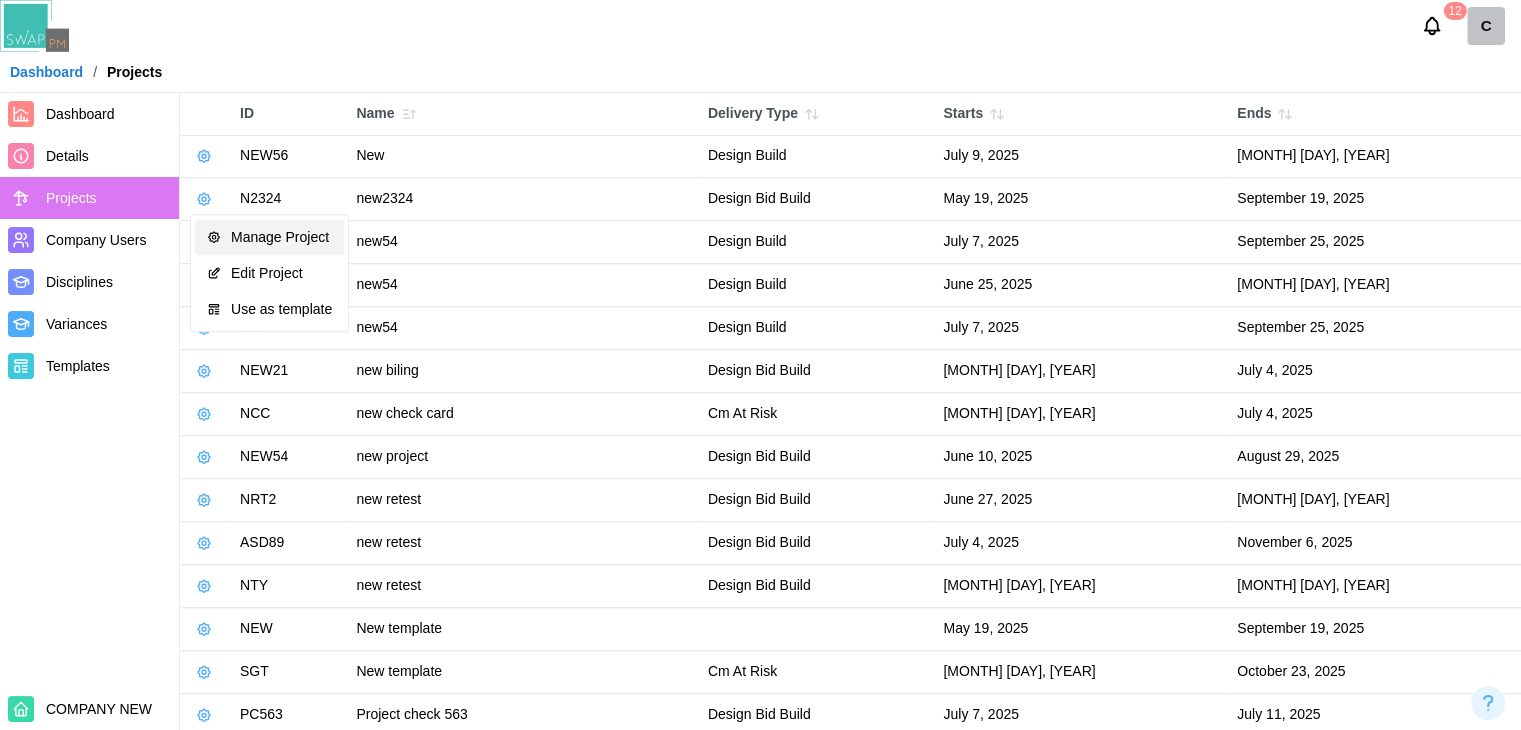 click on "Manage Project" at bounding box center [269, 237] 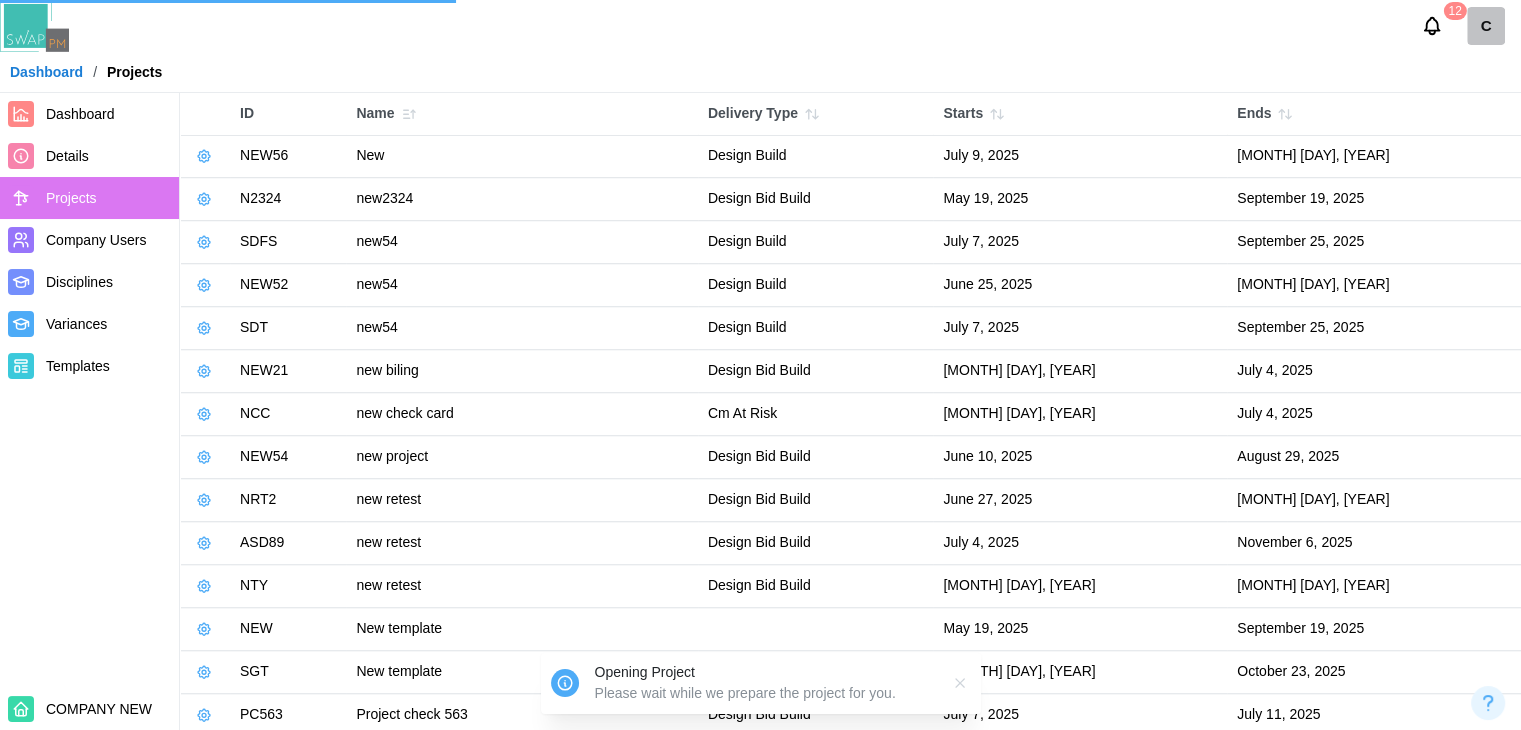 scroll, scrollTop: 0, scrollLeft: 0, axis: both 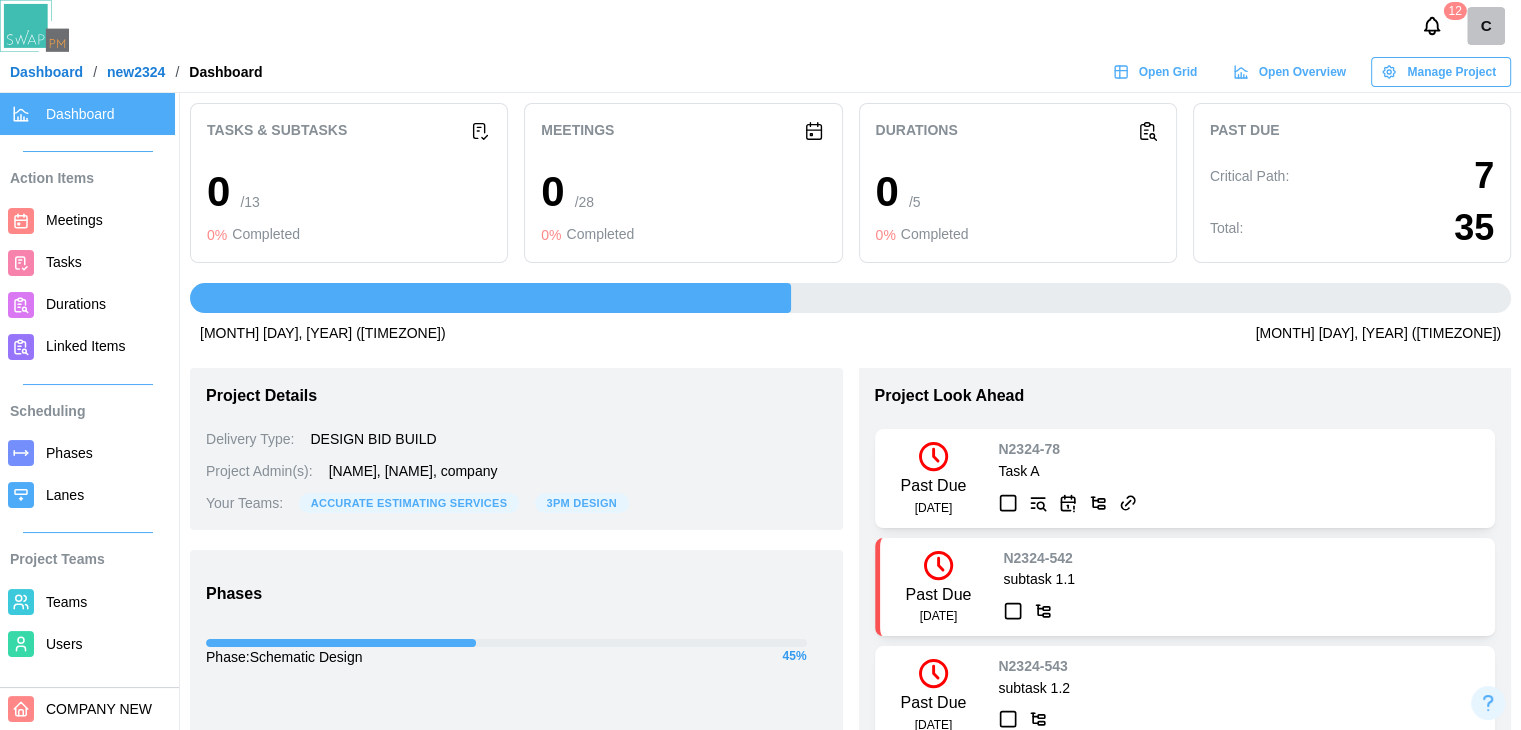 click on "Open Grid" at bounding box center (1155, 72) 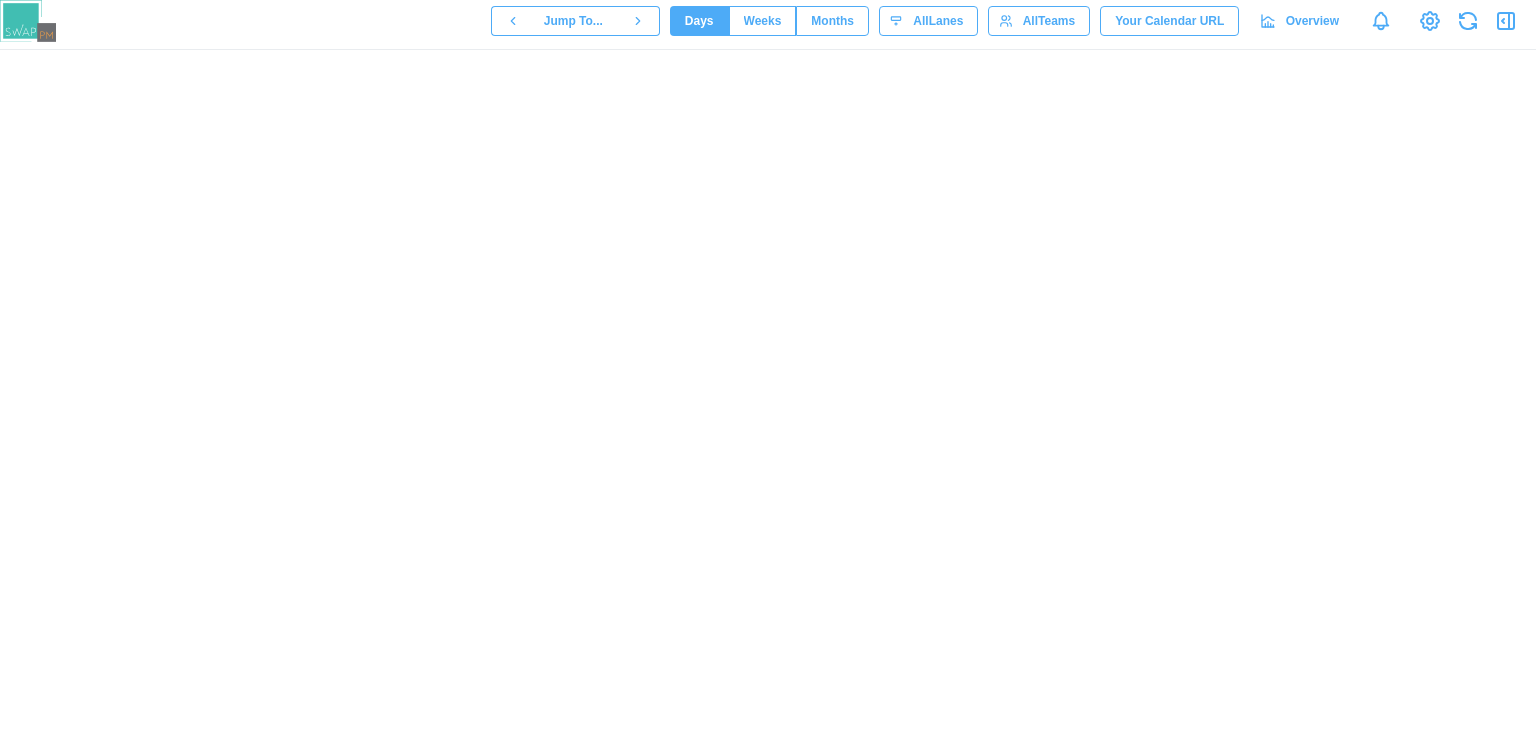 scroll, scrollTop: 0, scrollLeft: 0, axis: both 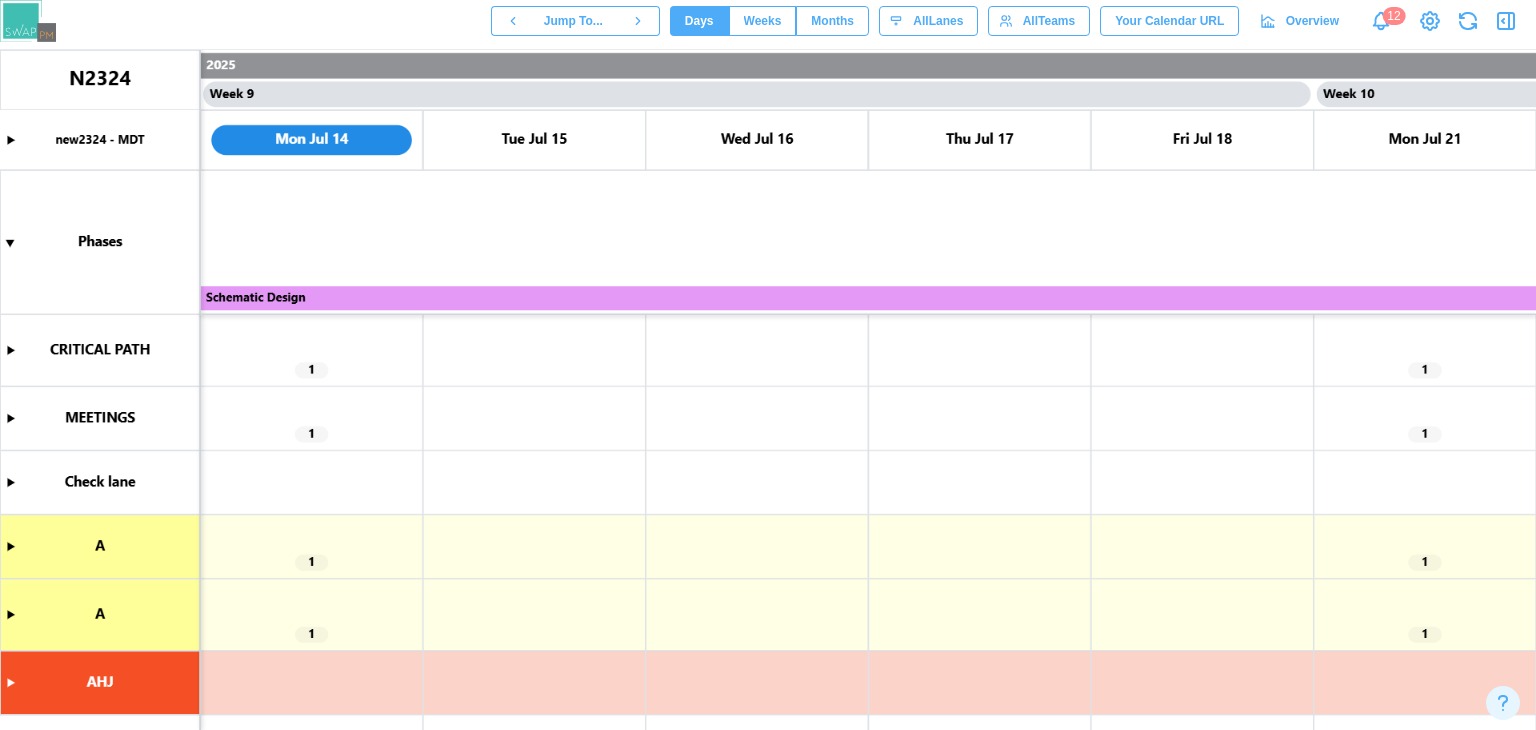 click at bounding box center [768, 390] 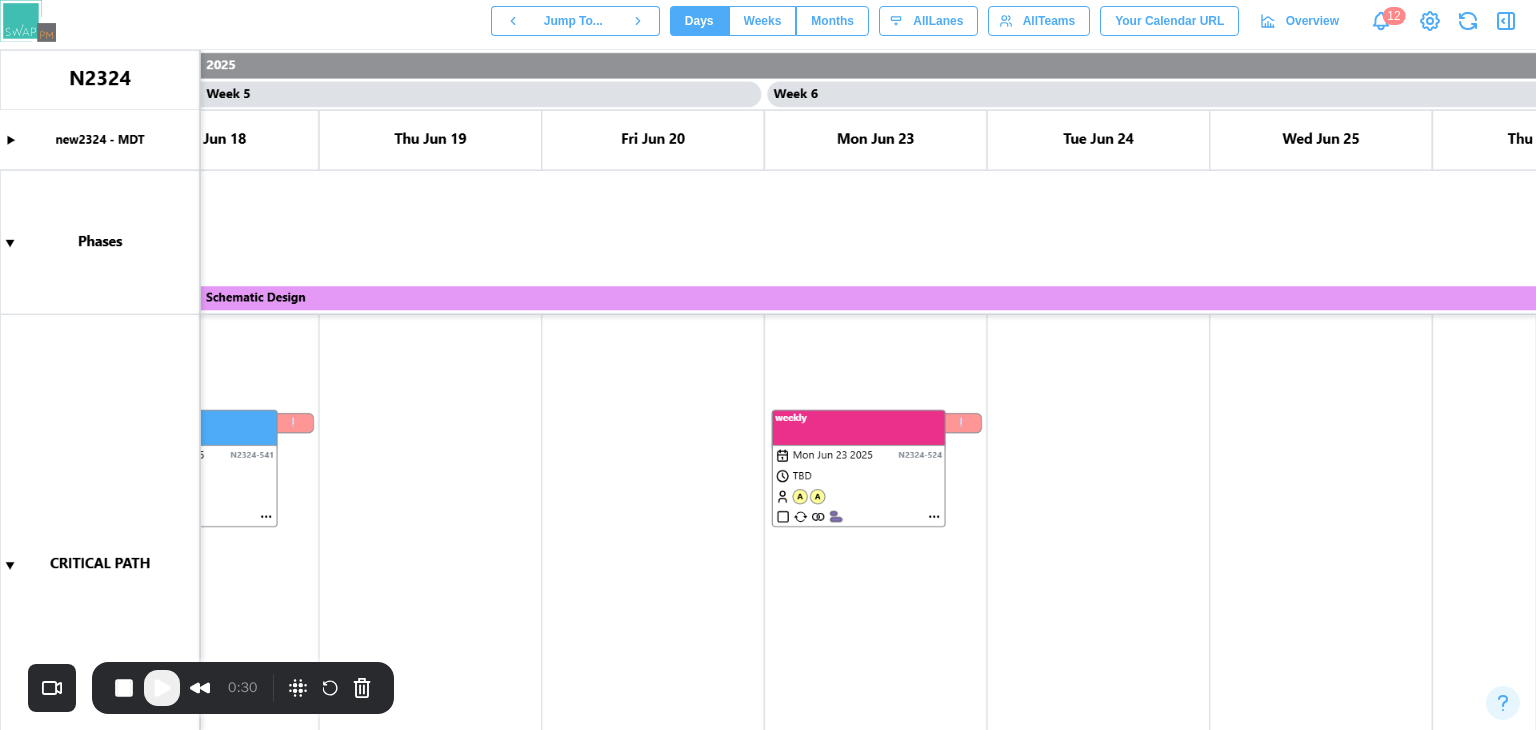scroll, scrollTop: 0, scrollLeft: 0, axis: both 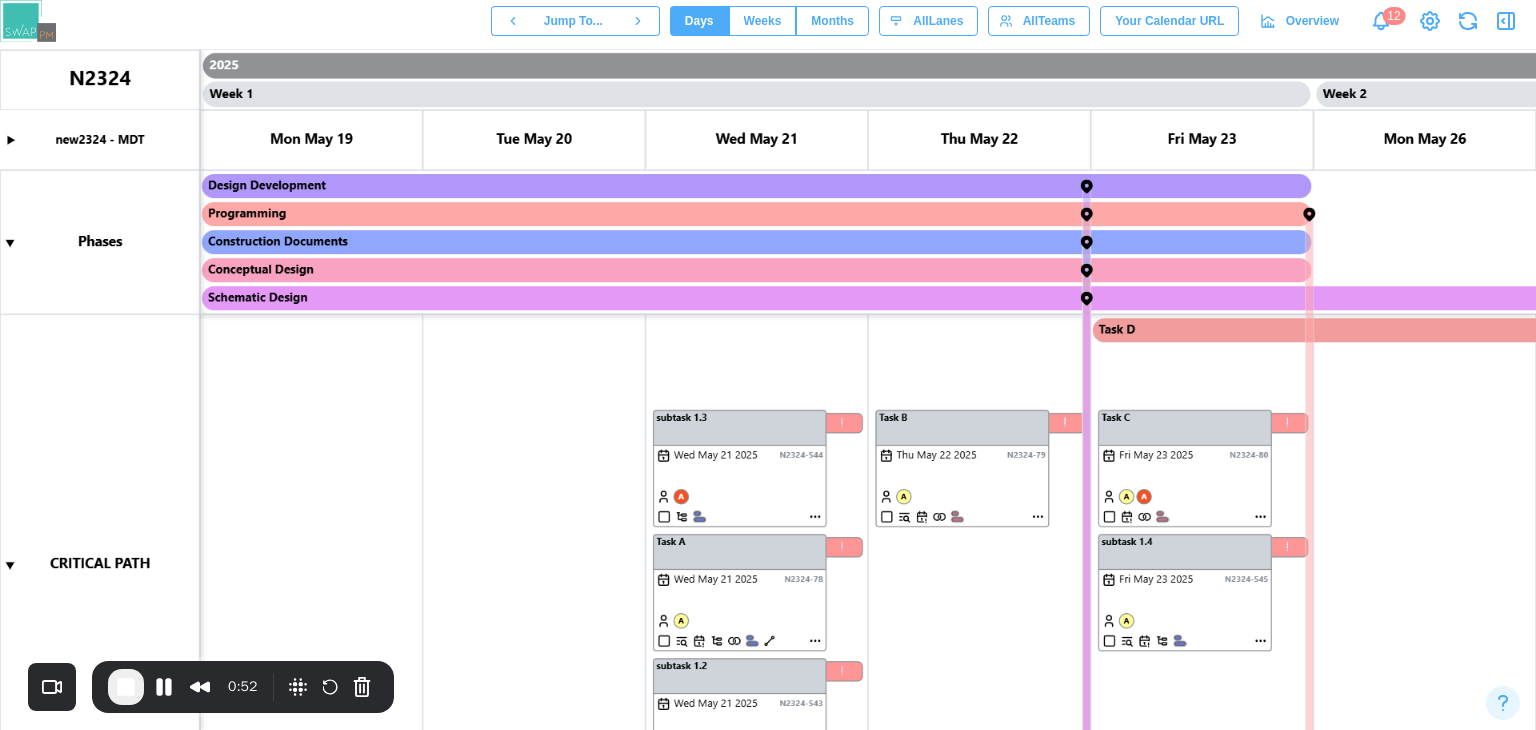 click on "Weeks" at bounding box center [763, 21] 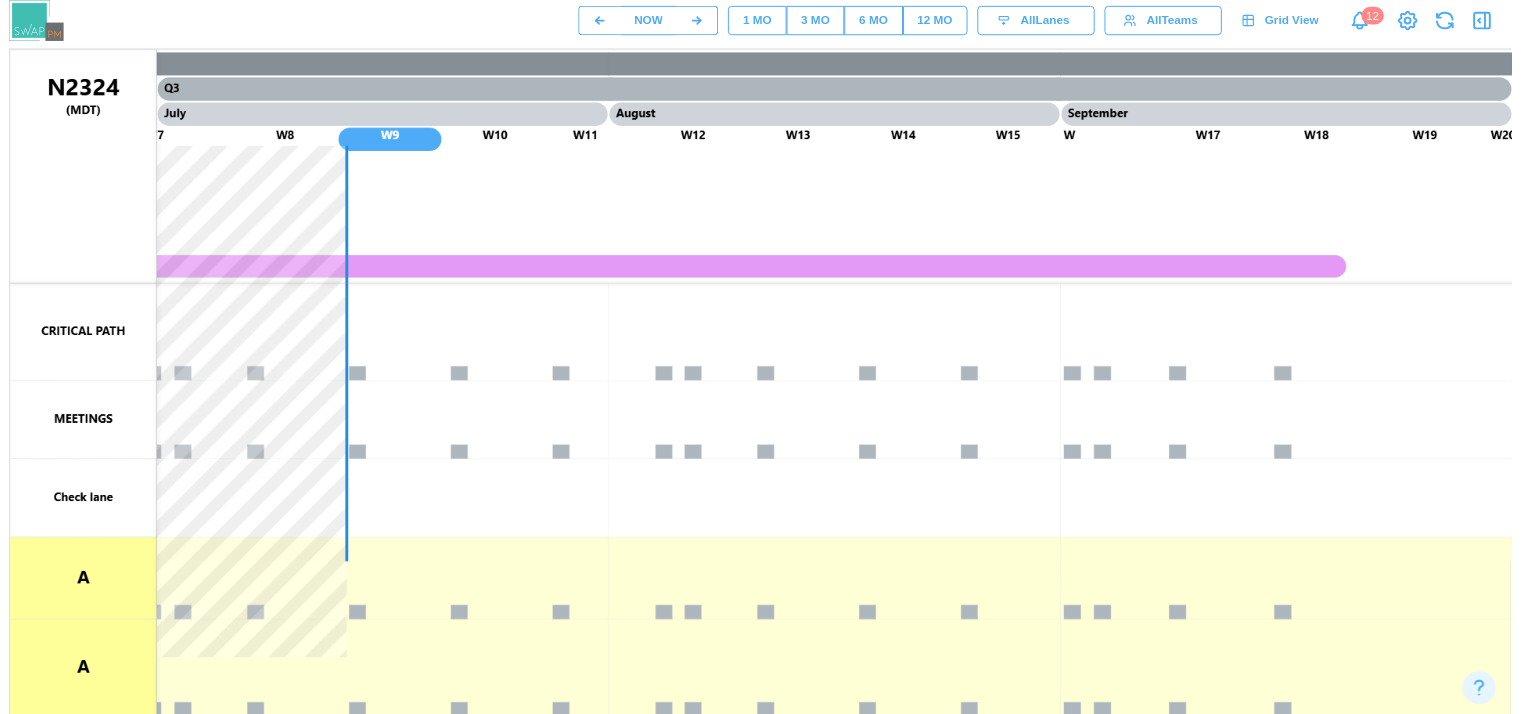 scroll, scrollTop: 0, scrollLeft: 0, axis: both 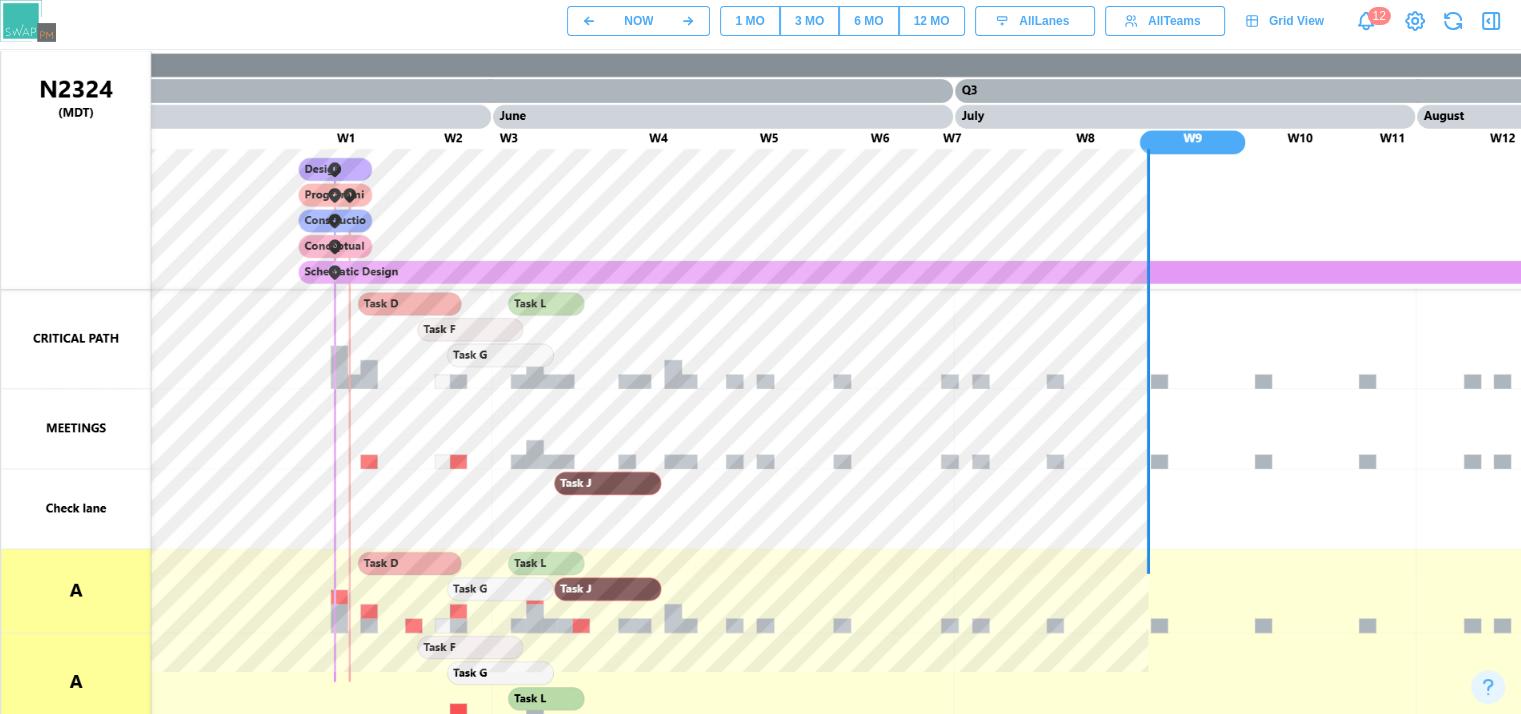 click on "1 MO" at bounding box center (749, 21) 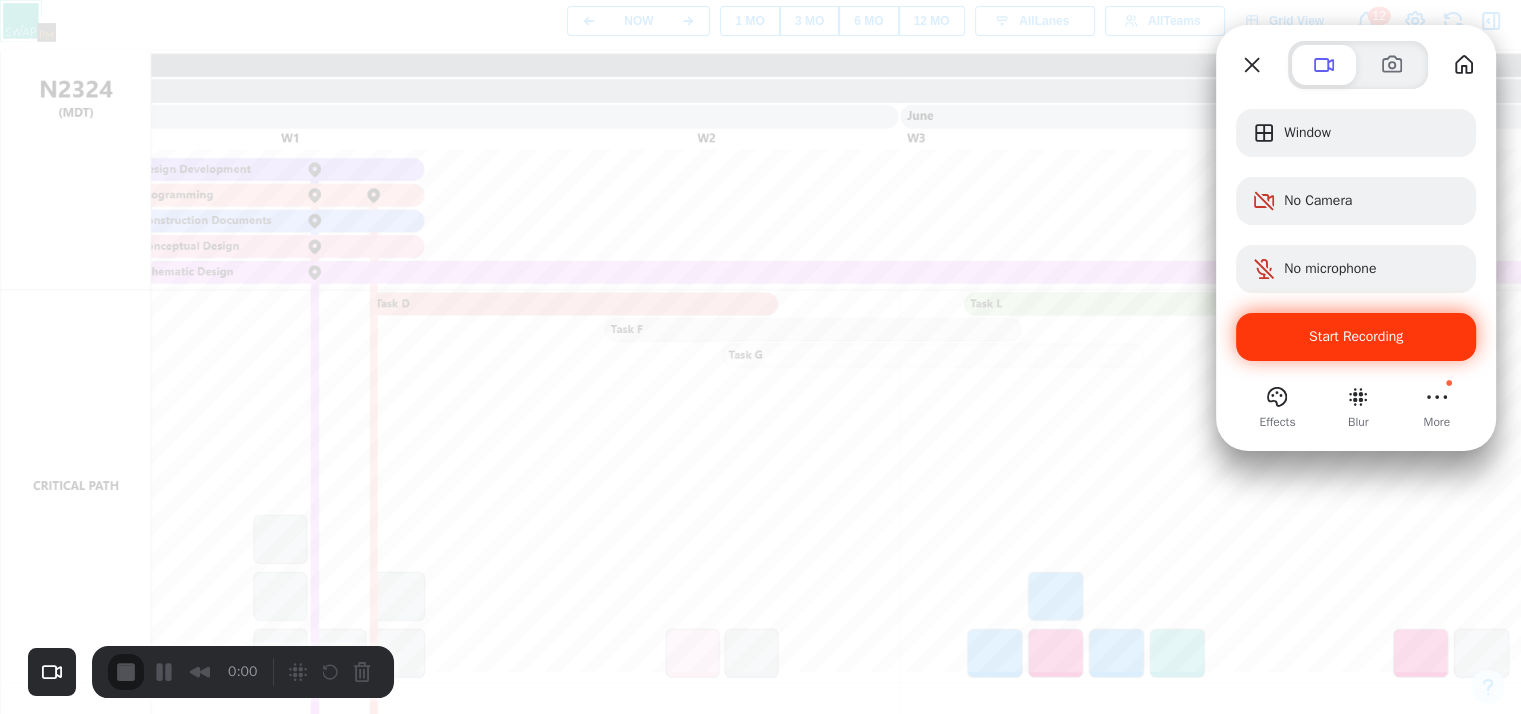 click on "Start Recording" at bounding box center [1356, 337] 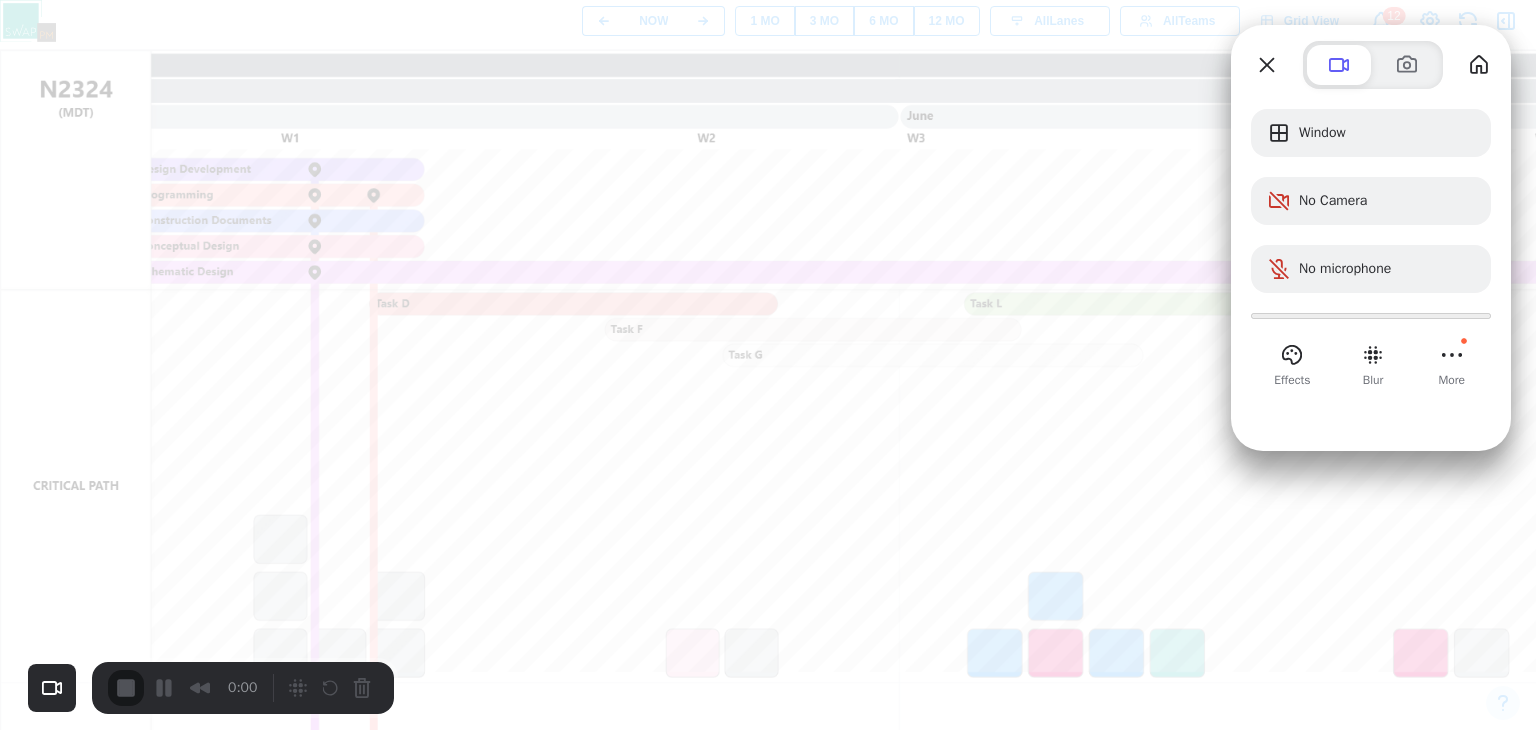 click on "Yes, proceed" at bounding box center (435, 1650) 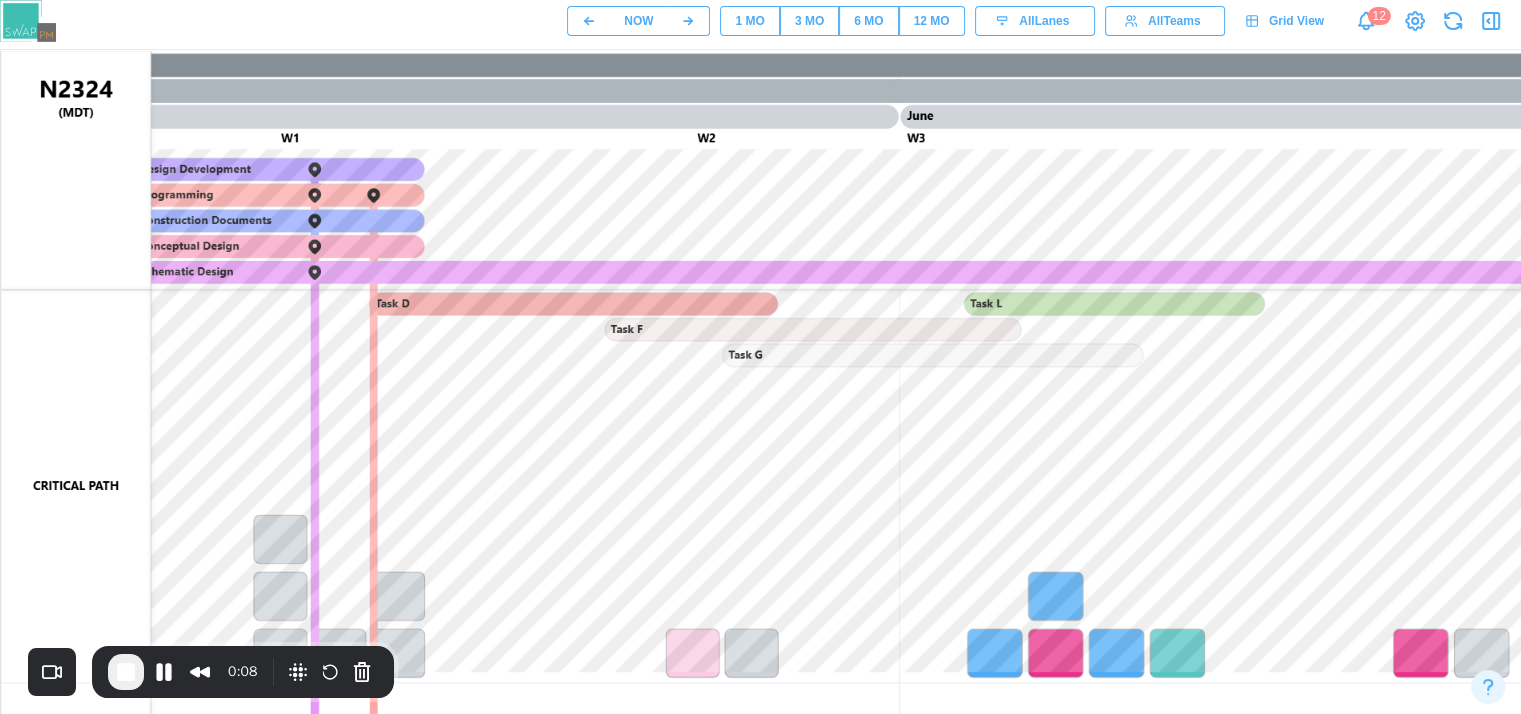 type 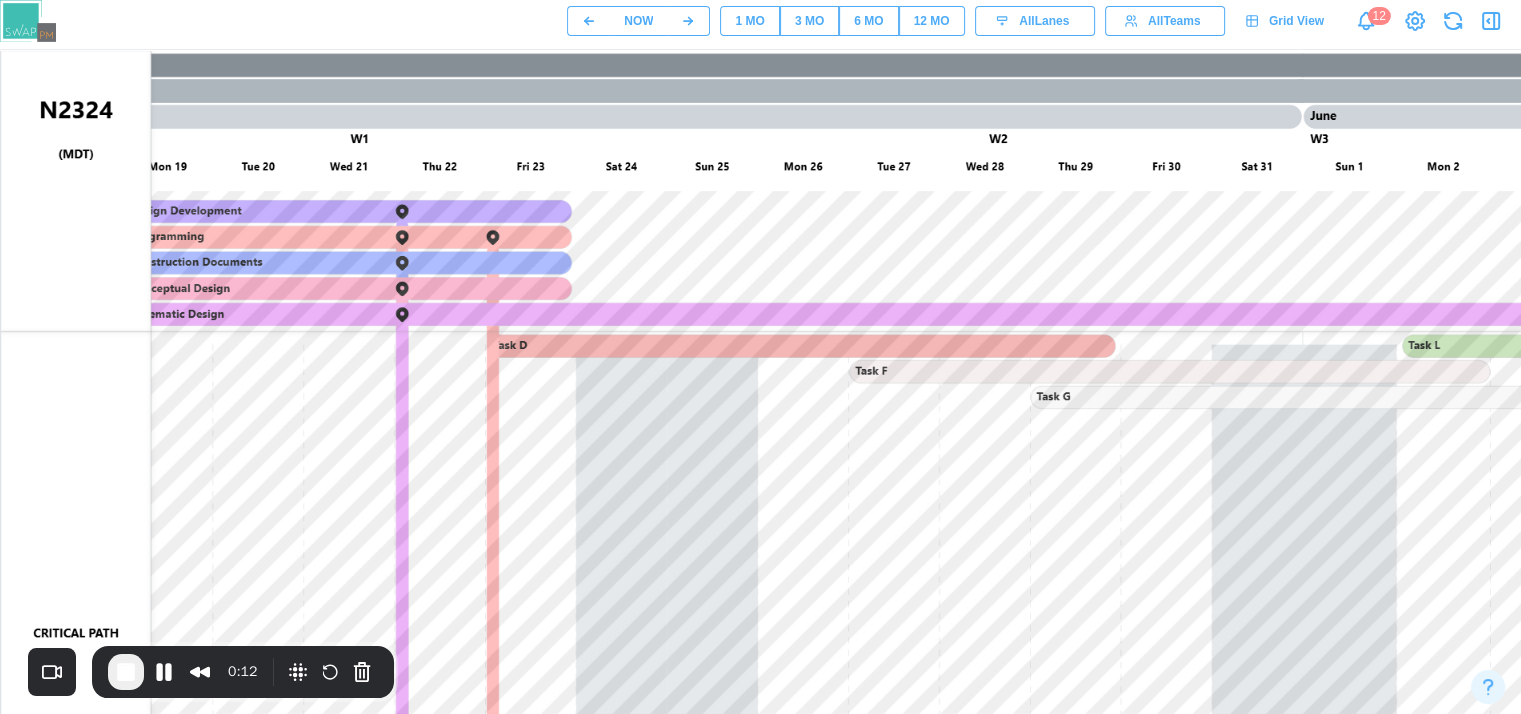 drag, startPoint x: 323, startPoint y: 594, endPoint x: 314, endPoint y: 309, distance: 285.14206 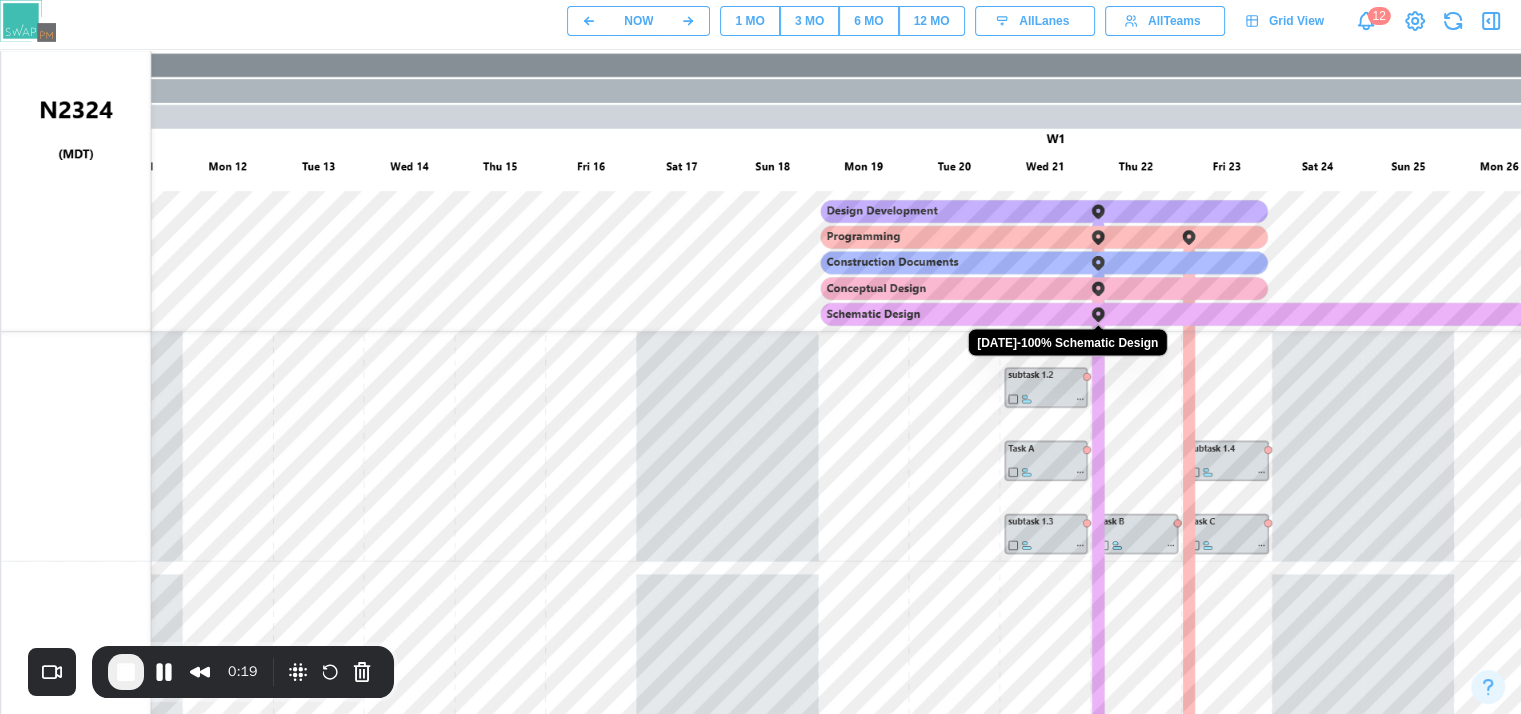 drag, startPoint x: 397, startPoint y: 585, endPoint x: 726, endPoint y: 506, distance: 338.3519 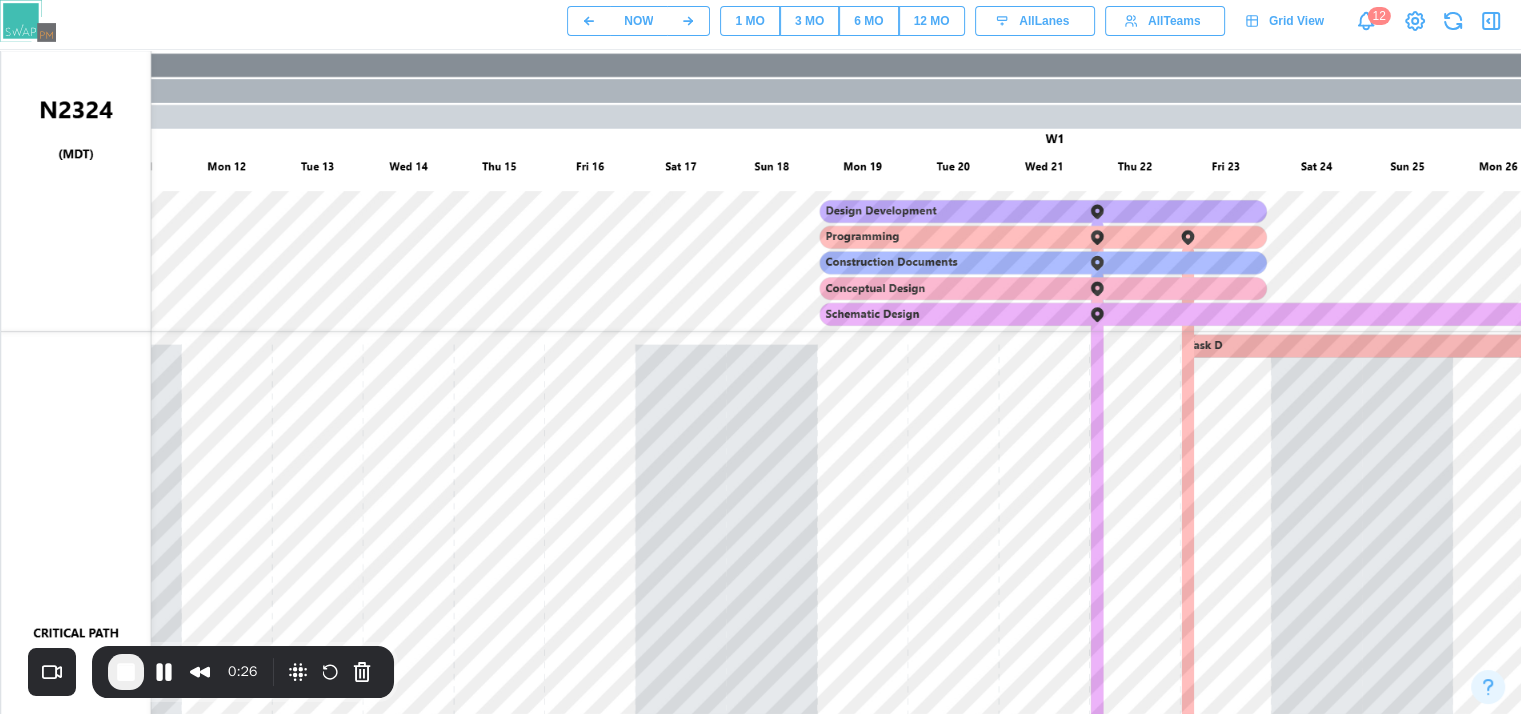 drag, startPoint x: 732, startPoint y: 552, endPoint x: 311, endPoint y: 555, distance: 421.01068 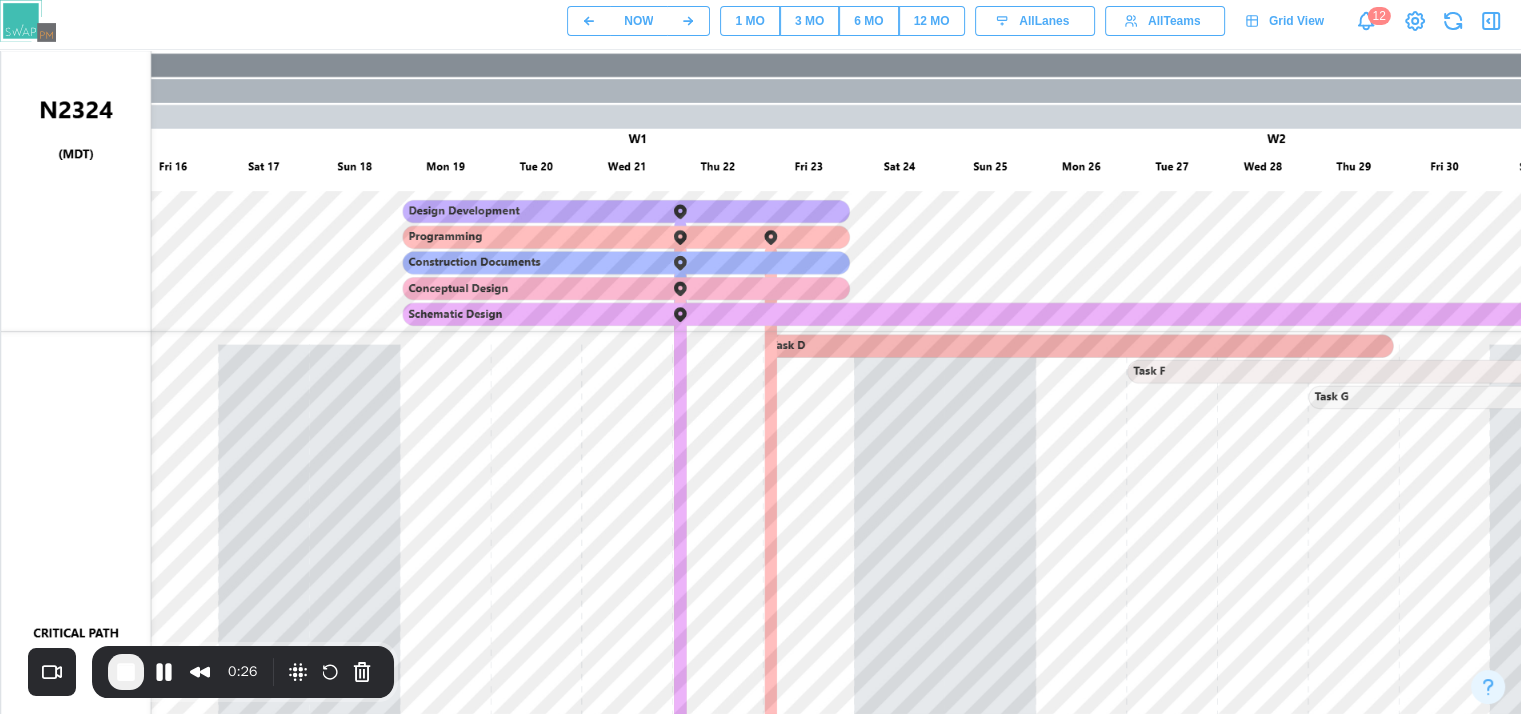 drag, startPoint x: 801, startPoint y: 595, endPoint x: 525, endPoint y: 601, distance: 276.06522 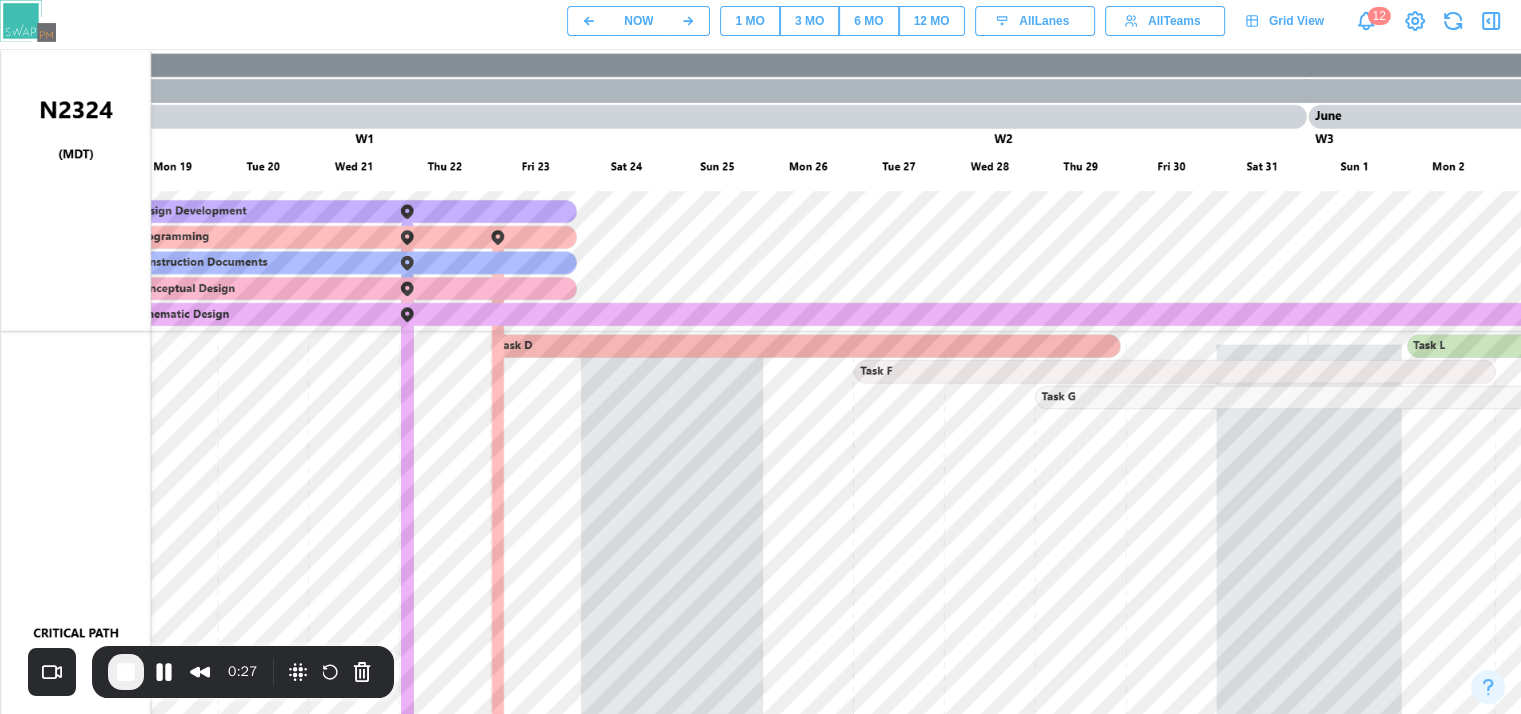 click at bounding box center [769, 391] 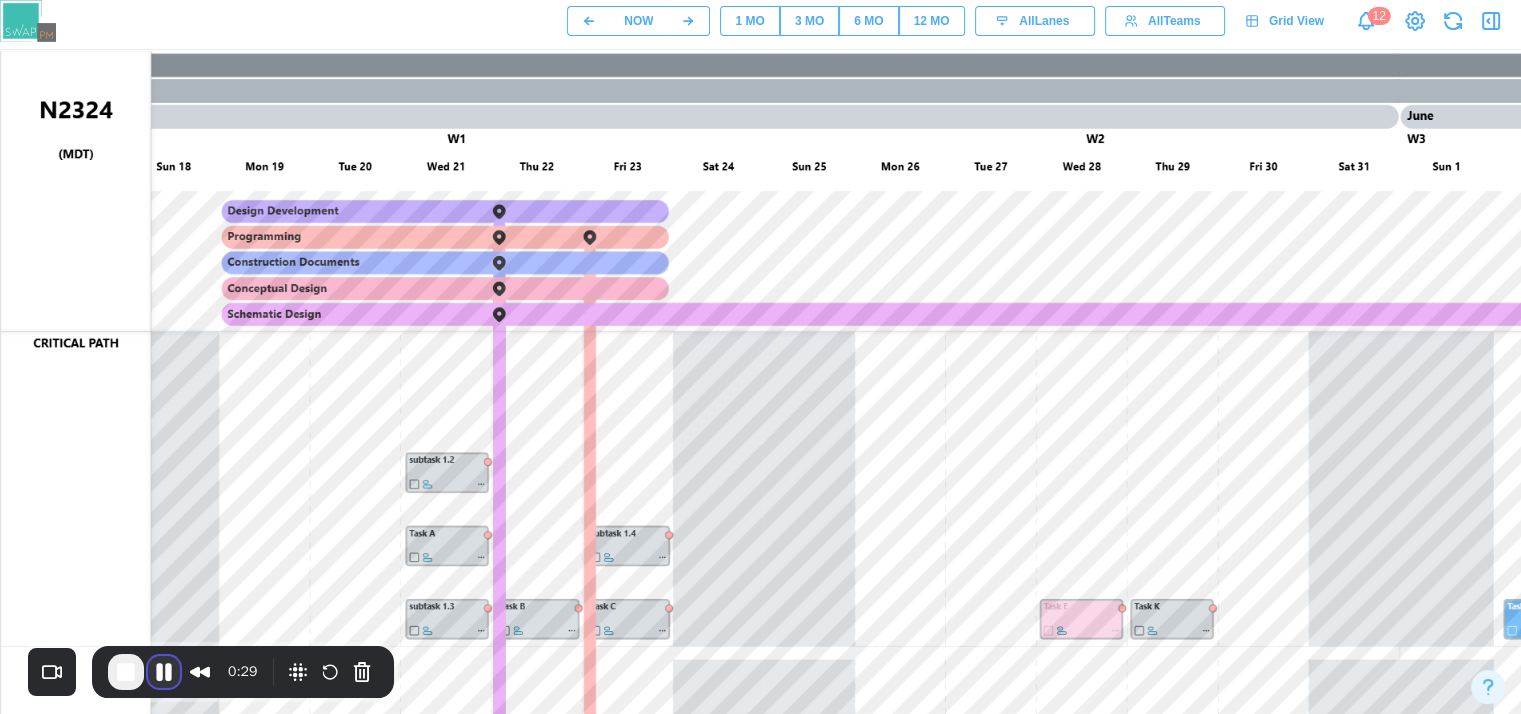 click at bounding box center (164, 672) 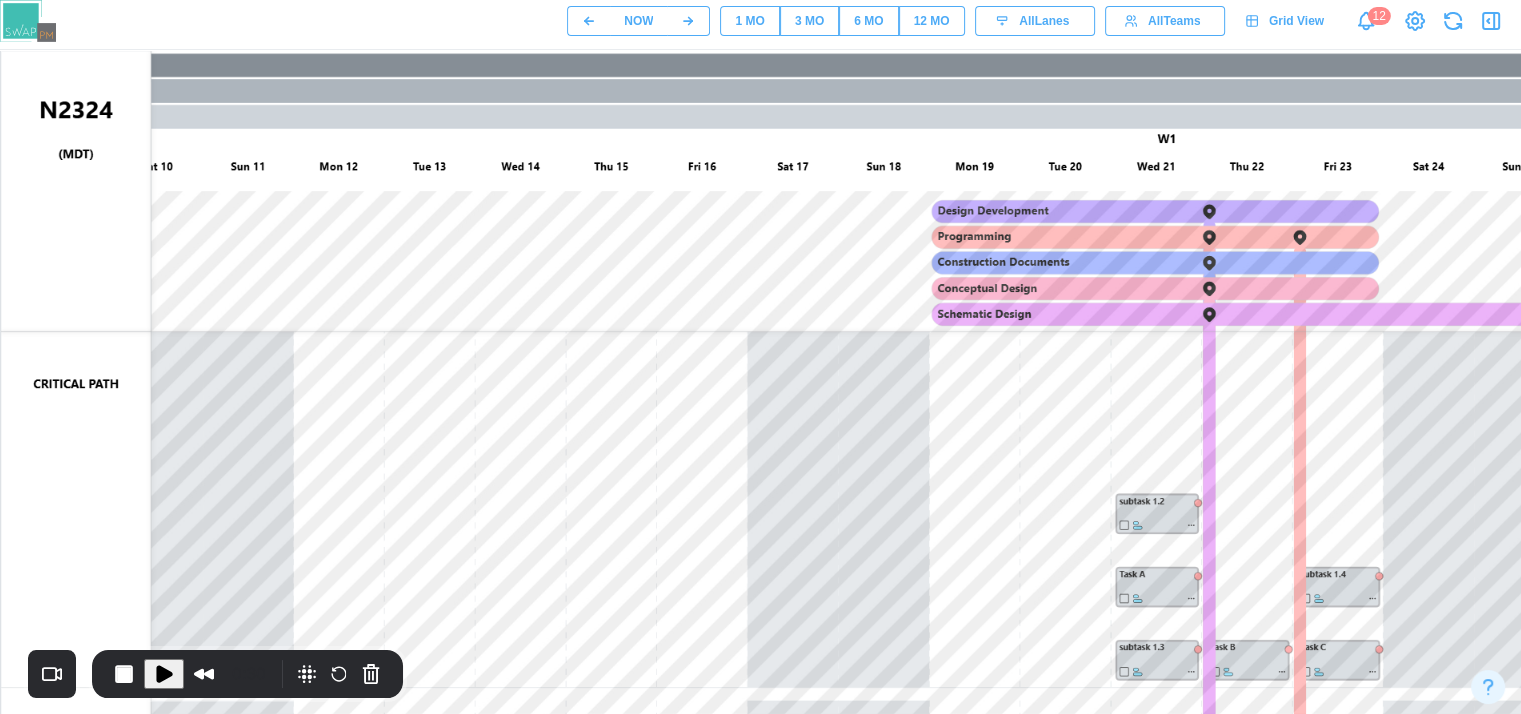 drag, startPoint x: 334, startPoint y: 328, endPoint x: 1535, endPoint y: 401, distance: 1203.2166 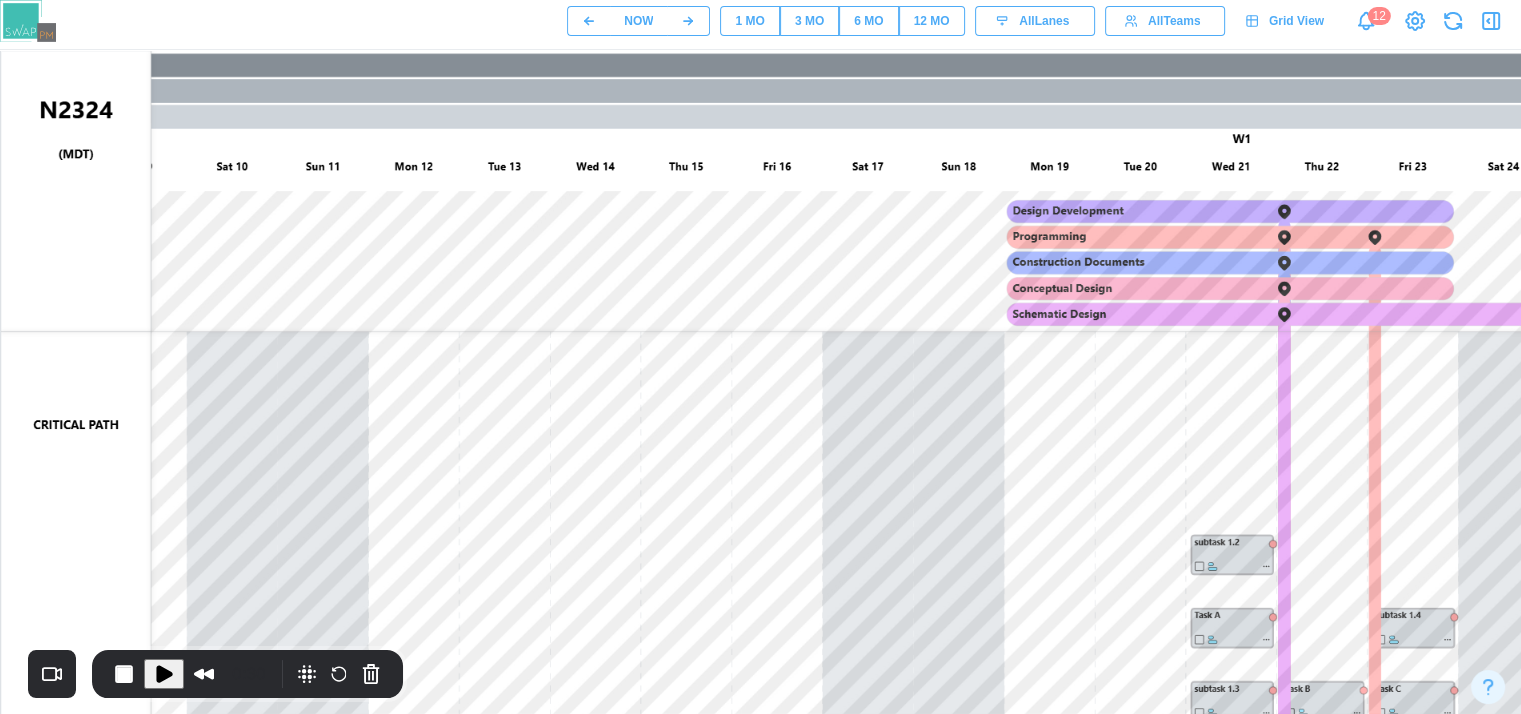 drag, startPoint x: 1376, startPoint y: 429, endPoint x: 963, endPoint y: 438, distance: 413.09805 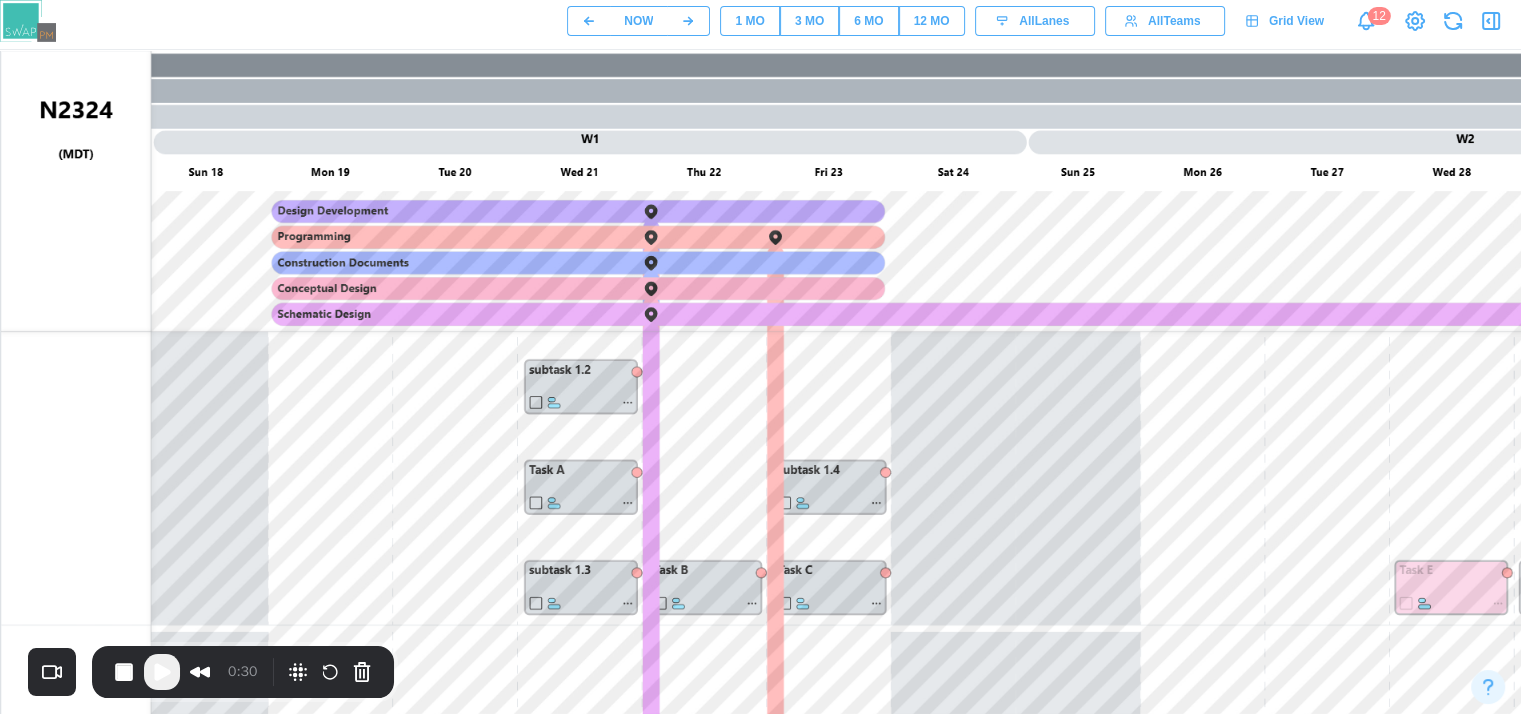 click at bounding box center (162, 672) 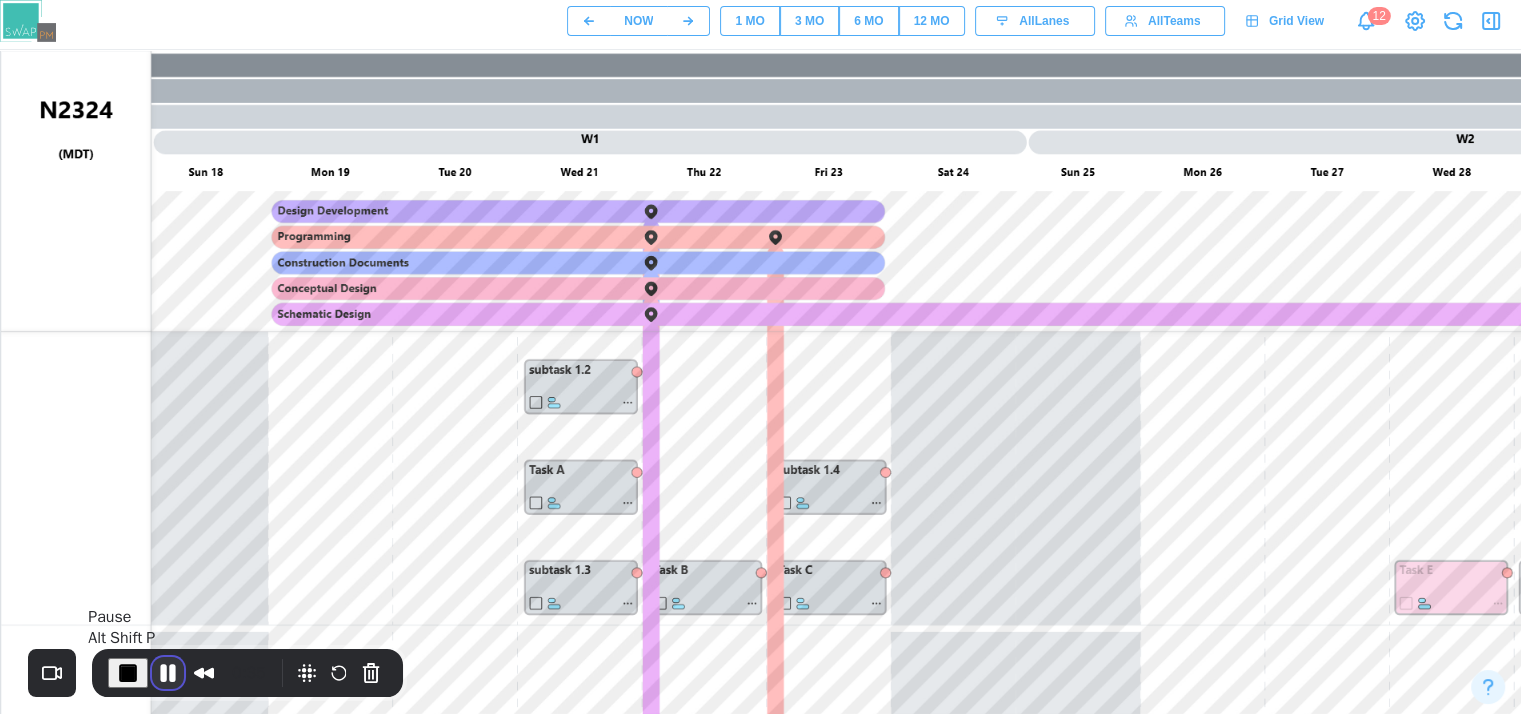 click at bounding box center [168, 673] 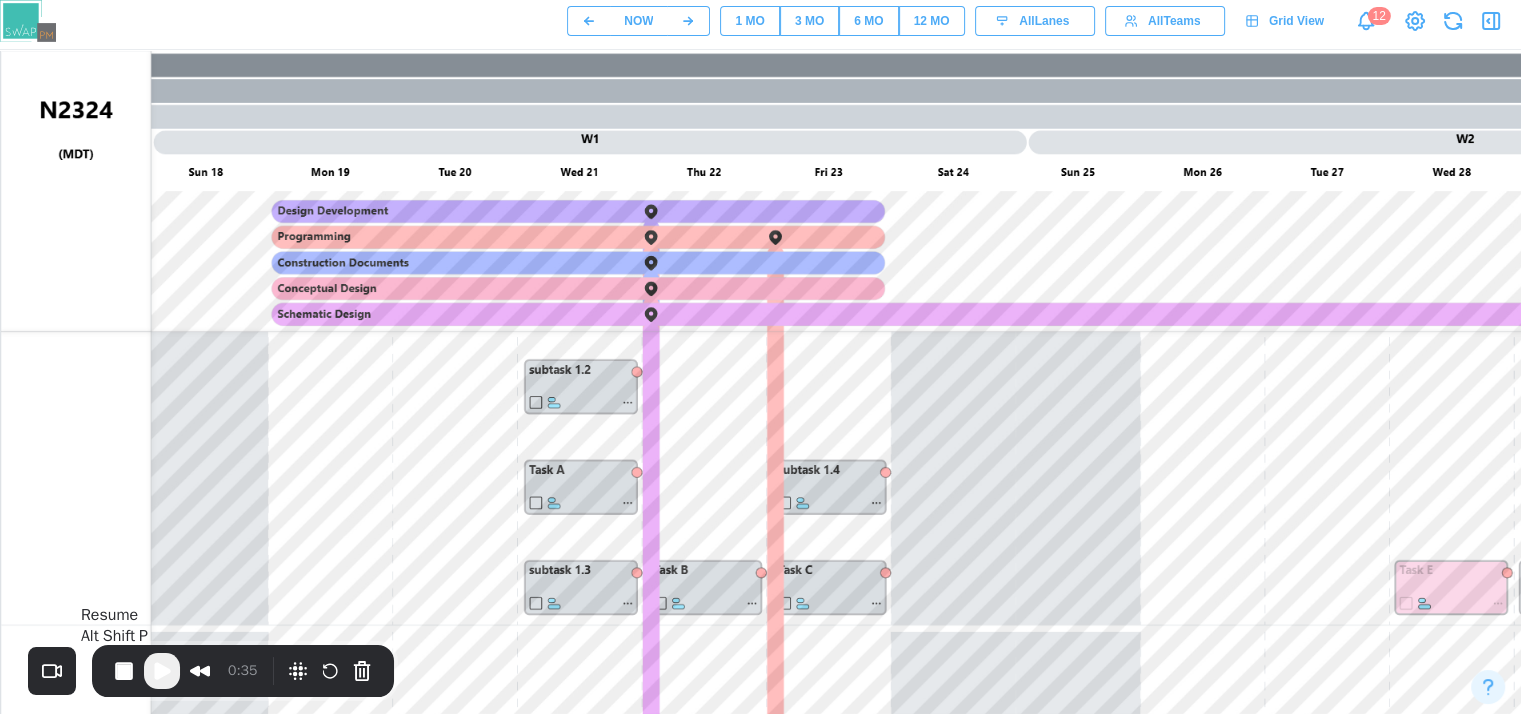 click at bounding box center [162, 671] 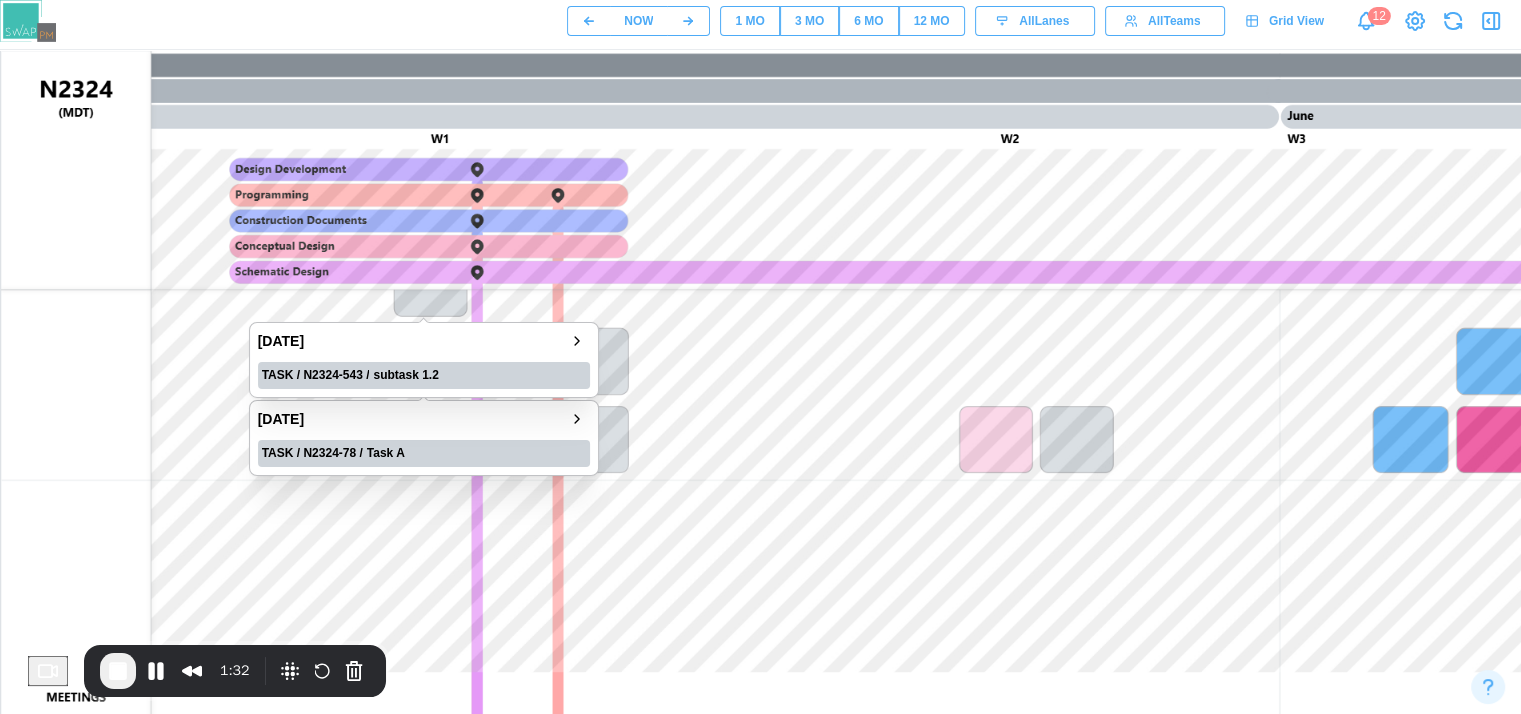 click at bounding box center (769, 391) 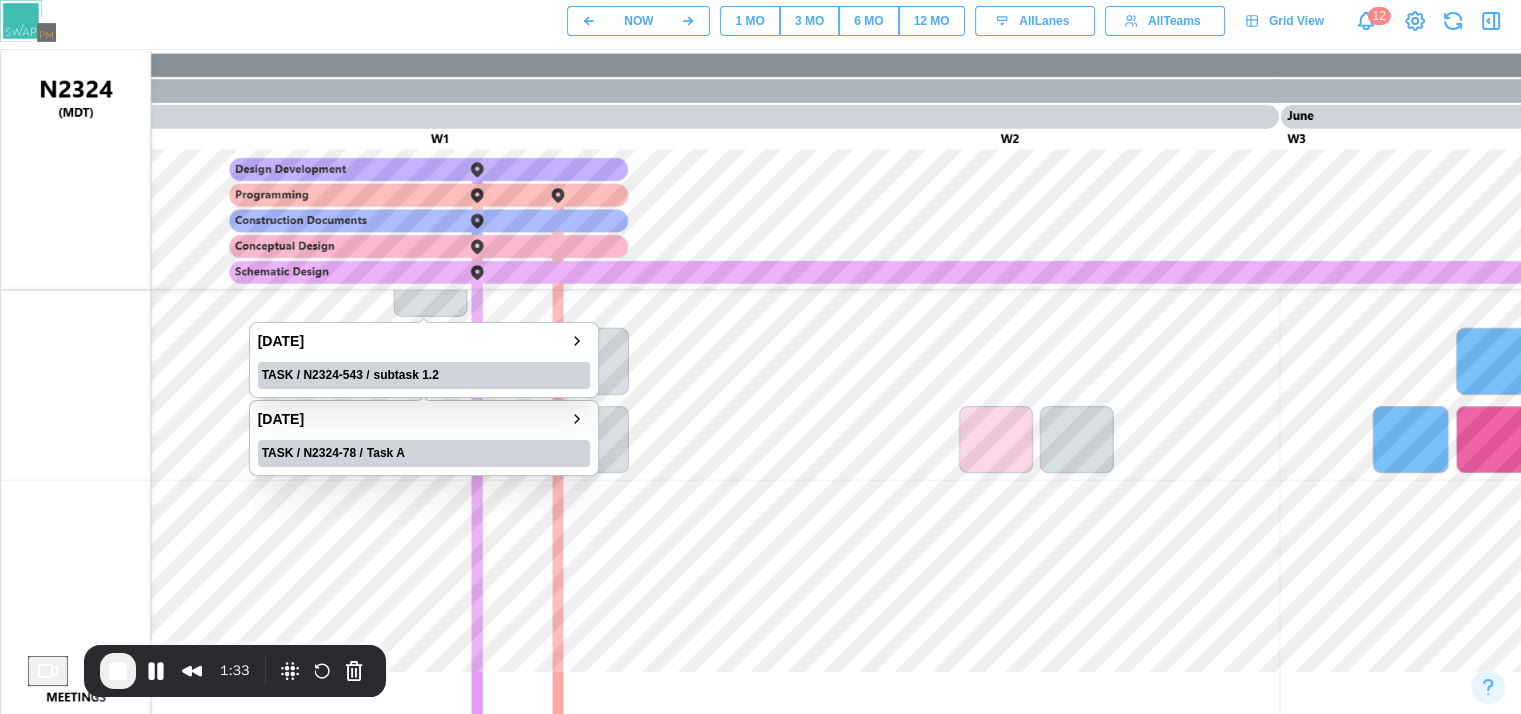 click at bounding box center (769, 391) 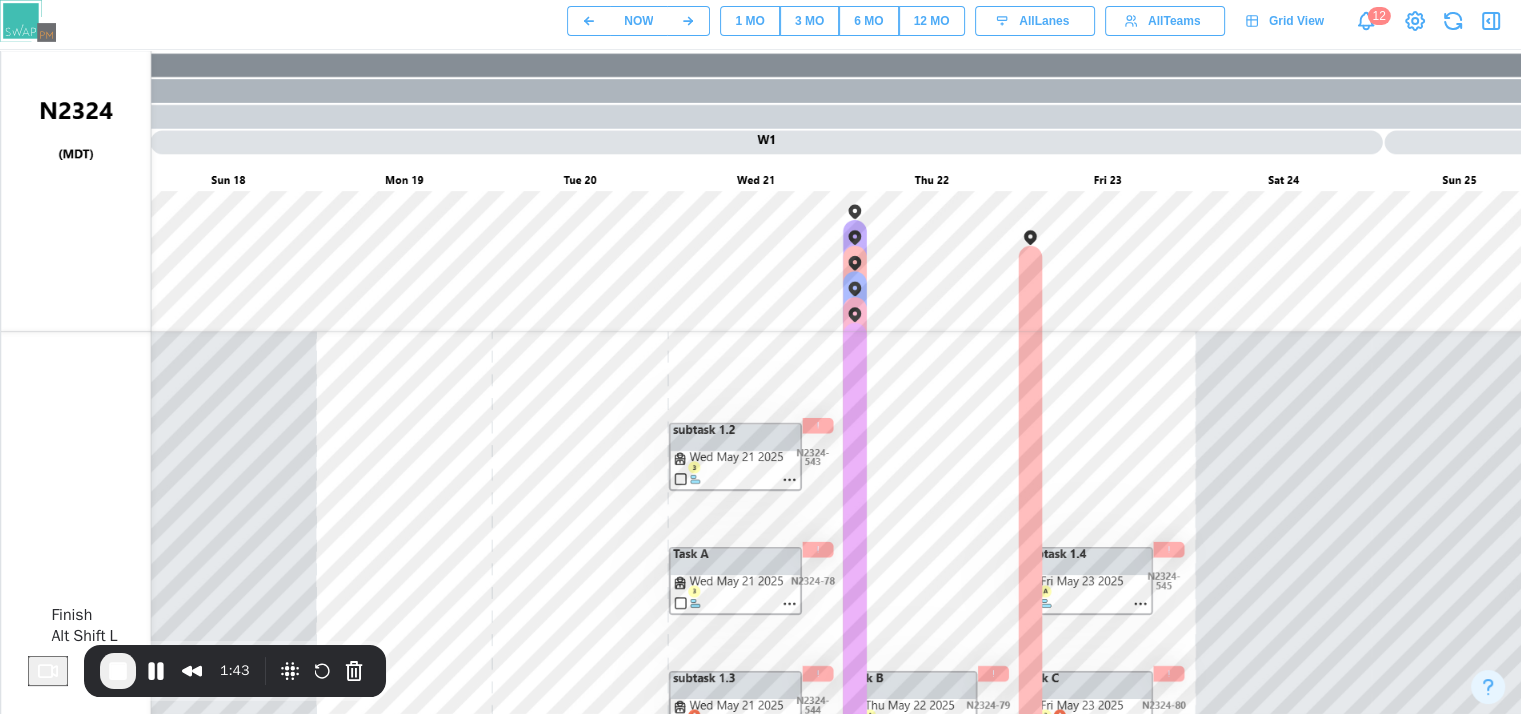 click at bounding box center (118, 671) 